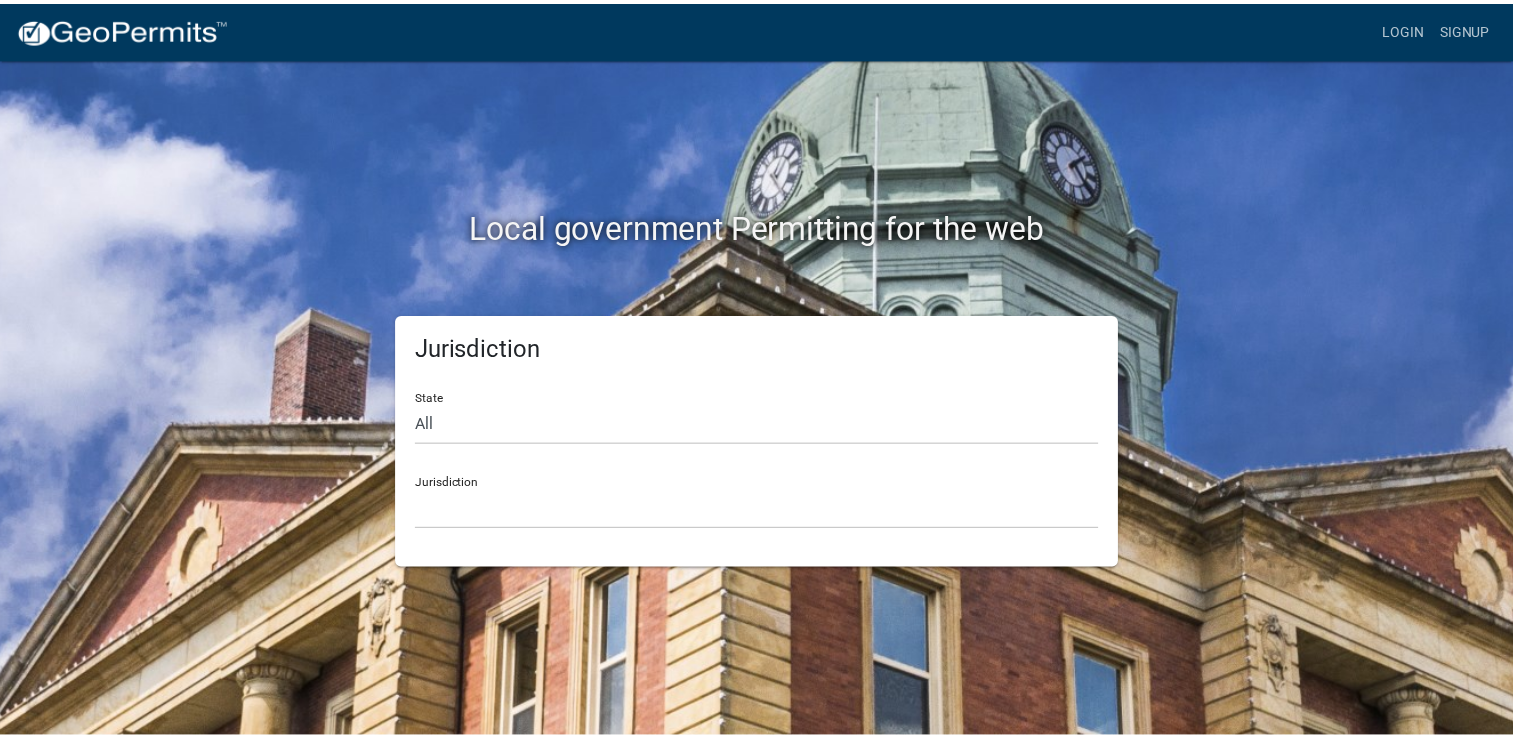 scroll, scrollTop: 0, scrollLeft: 0, axis: both 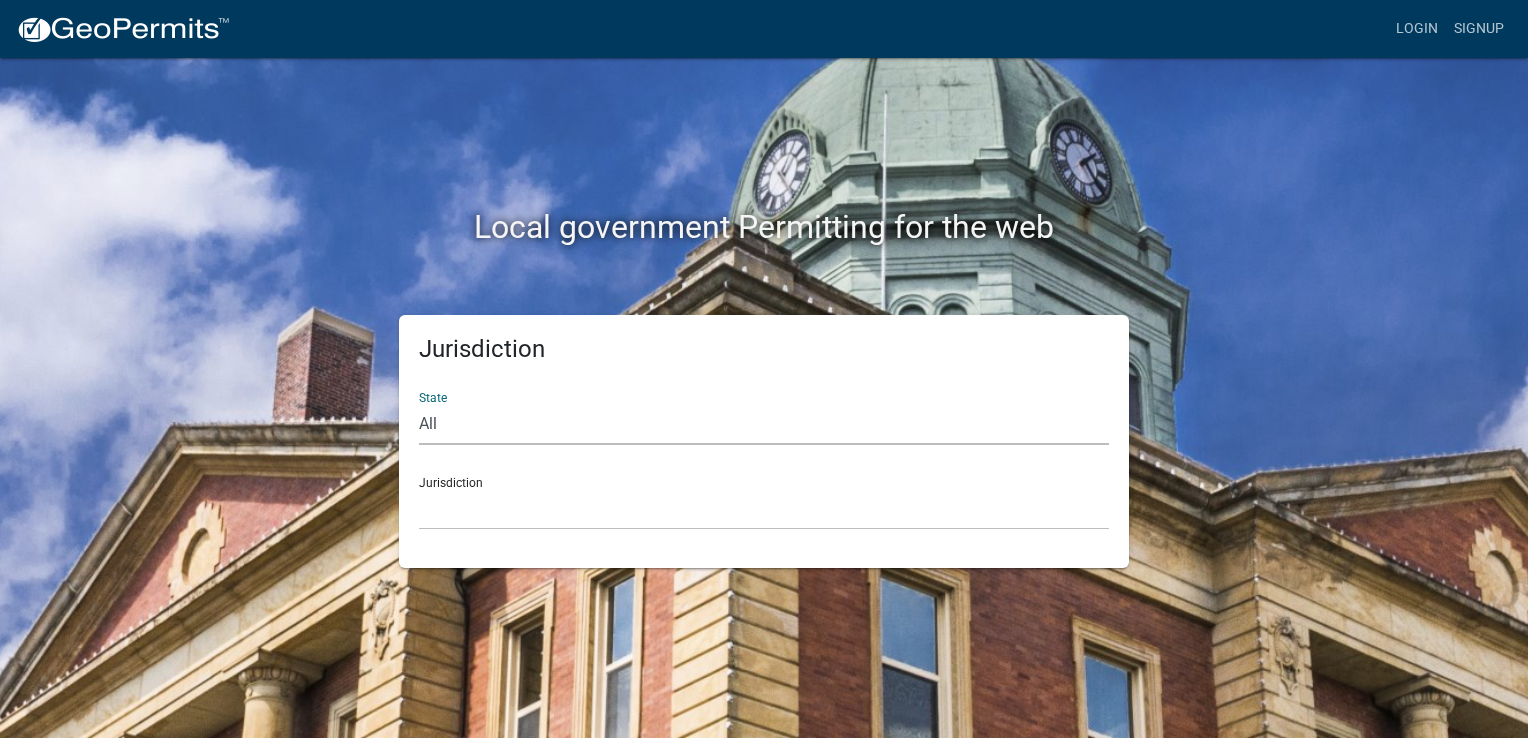 click on "All  Colorado   Georgia   Indiana   Iowa   Kansas   Minnesota   Ohio   South Carolina   Wisconsin" 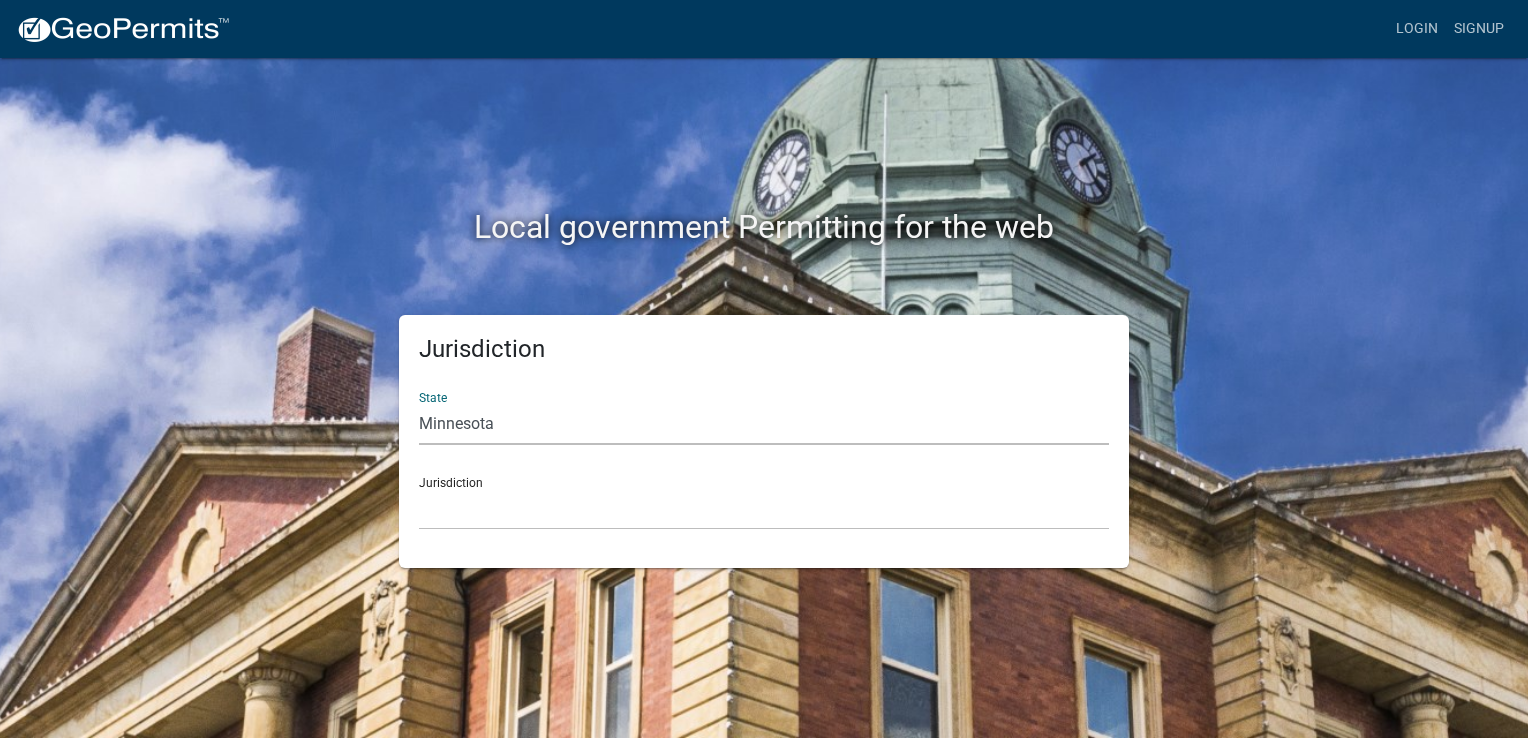 click on "All  Colorado   Georgia   Indiana   Iowa   Kansas   Minnesota   Ohio   South Carolina   Wisconsin" 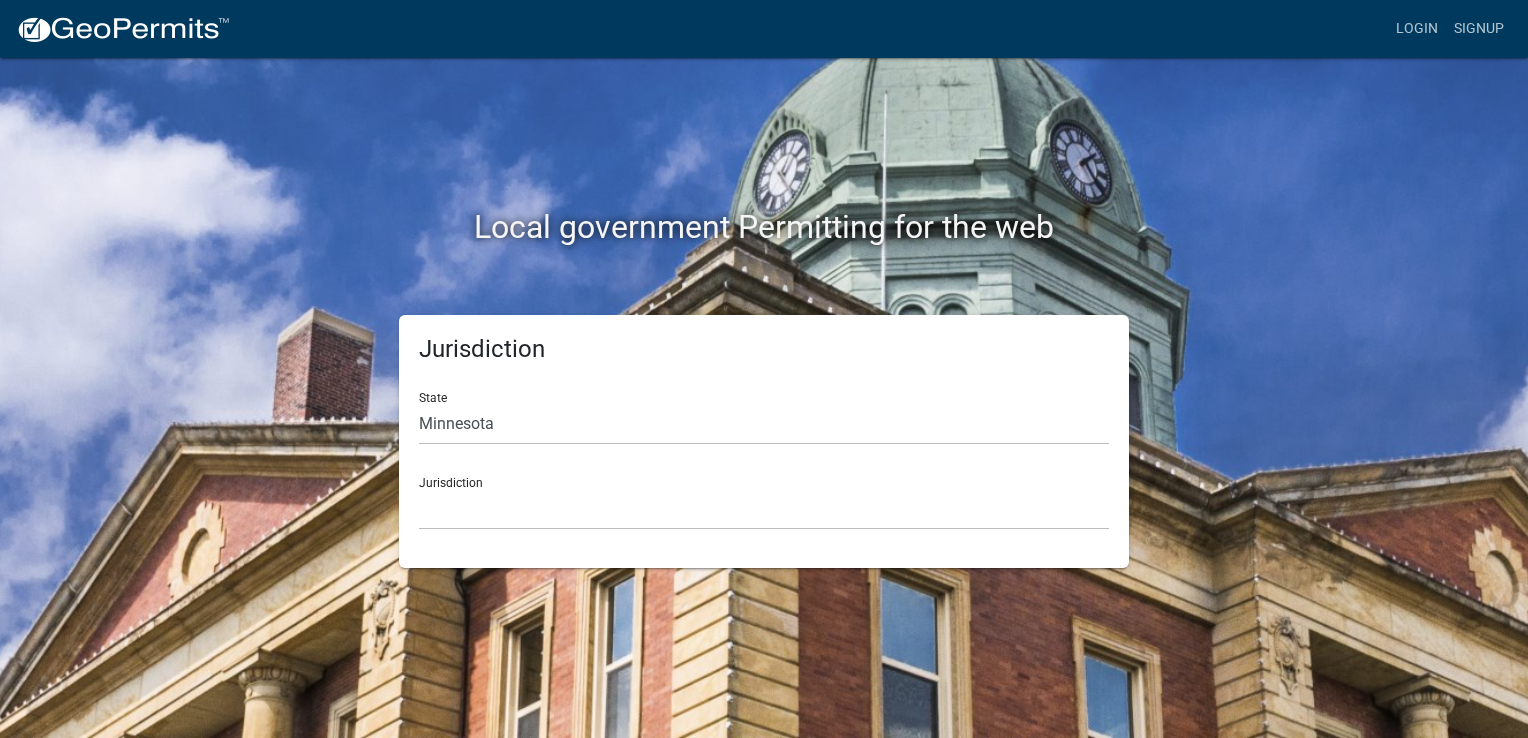 click on "Jurisdiction Becker County, Minnesota Benton County, Minnesota Carlton County, Minnesota City of La Crescent, Minnesota City of Luverne, Minnesota City of New Ulm, Minnesota Freeborn County, Minnesota Houston County, Minnesota Isanti County, Minnesota Le Sueur County, Minnesota Mower County, Minnesota Murray County, Minnesota Otter Tail County, Minnesota Pine County, Minnesota Rice County, Minnesota Wabasha County, Minnesota Waseca County, Minnesota" 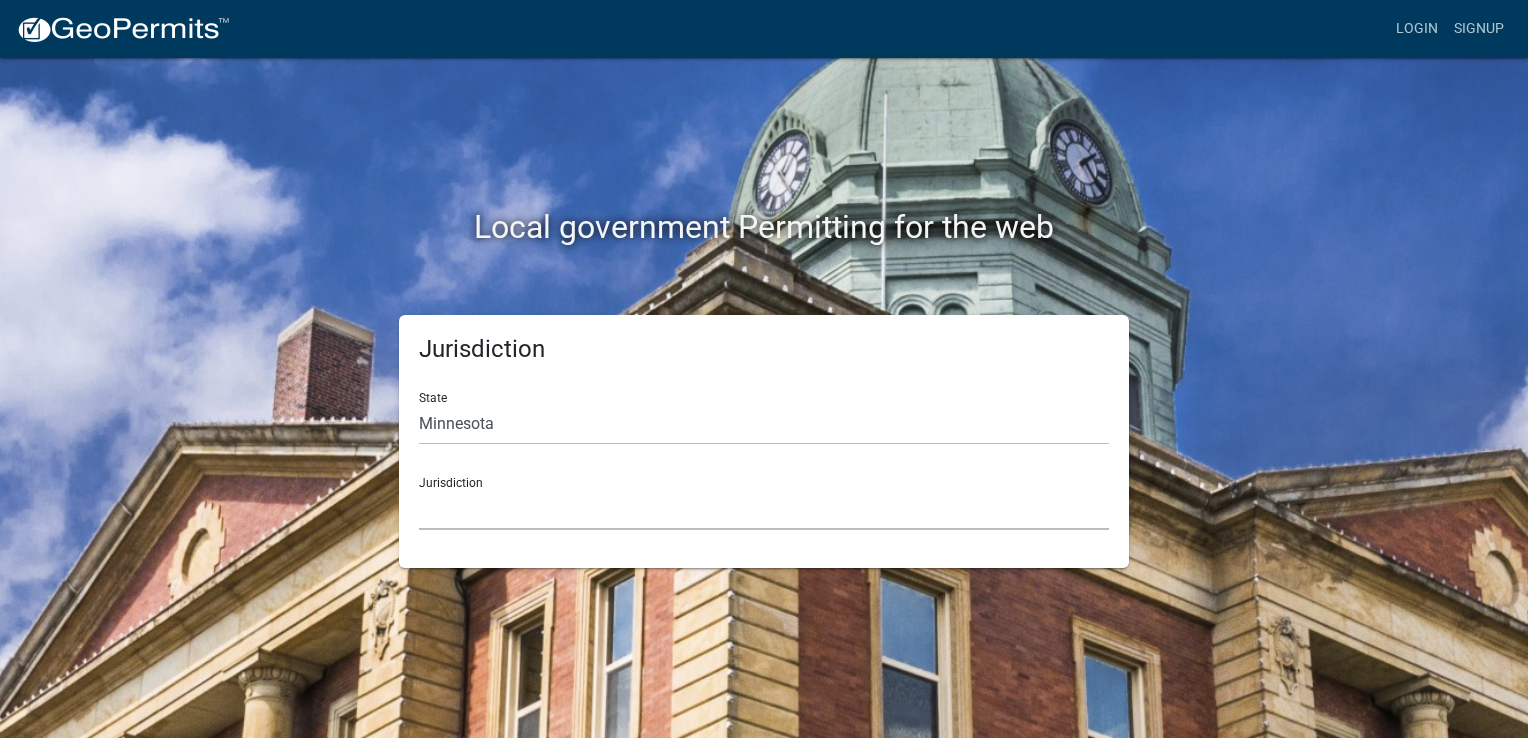 click on "Becker County, Minnesota Benton County, Minnesota Carlton County, Minnesota City of La Crescent, Minnesota City of Luverne, Minnesota City of New Ulm, Minnesota Freeborn County, Minnesota Houston County, Minnesota Isanti County, Minnesota Le Sueur County, Minnesota Mower County, Minnesota Murray County, Minnesota Otter Tail County, Minnesota Pine County, Minnesota Rice County, Minnesota Wabasha County, Minnesota Waseca County, Minnesota" 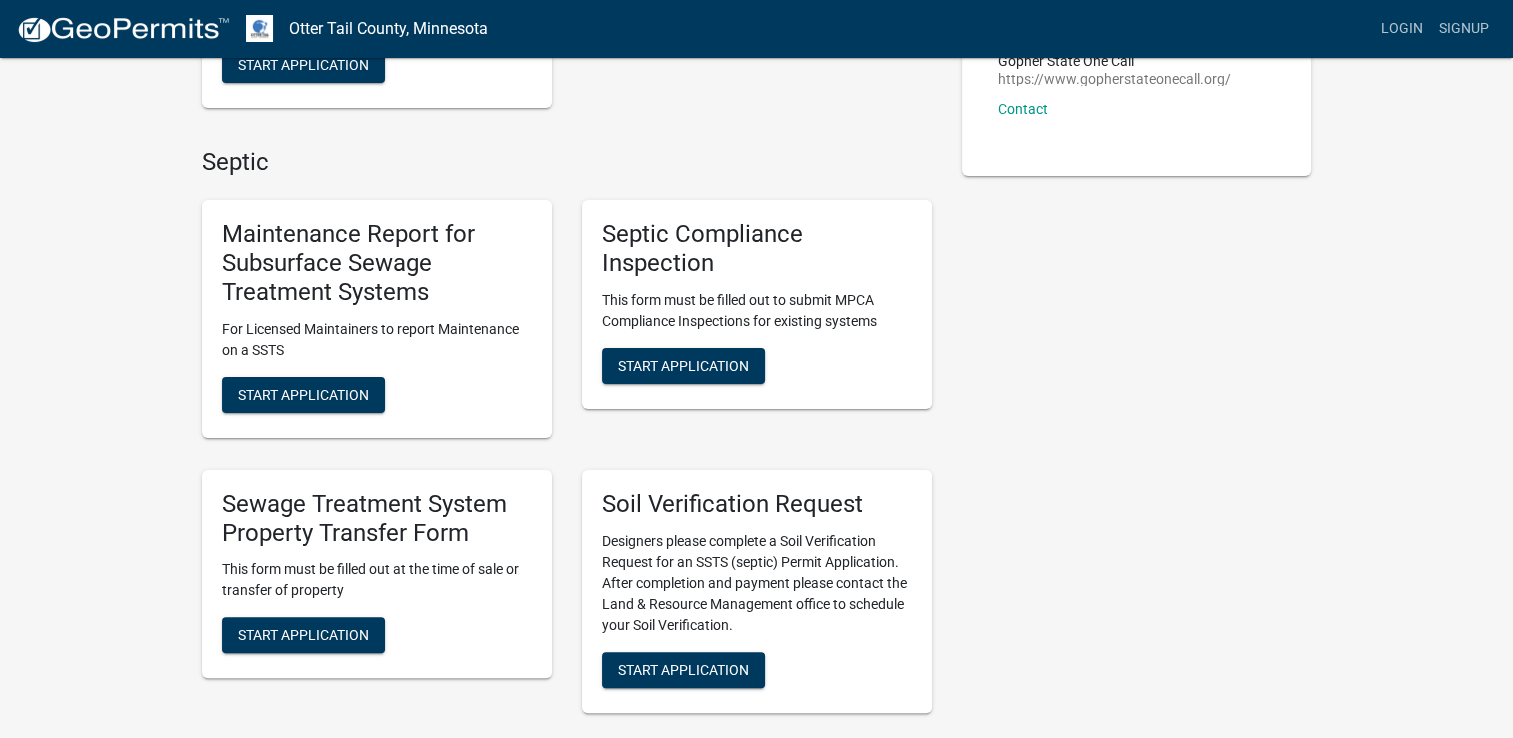 scroll, scrollTop: 400, scrollLeft: 0, axis: vertical 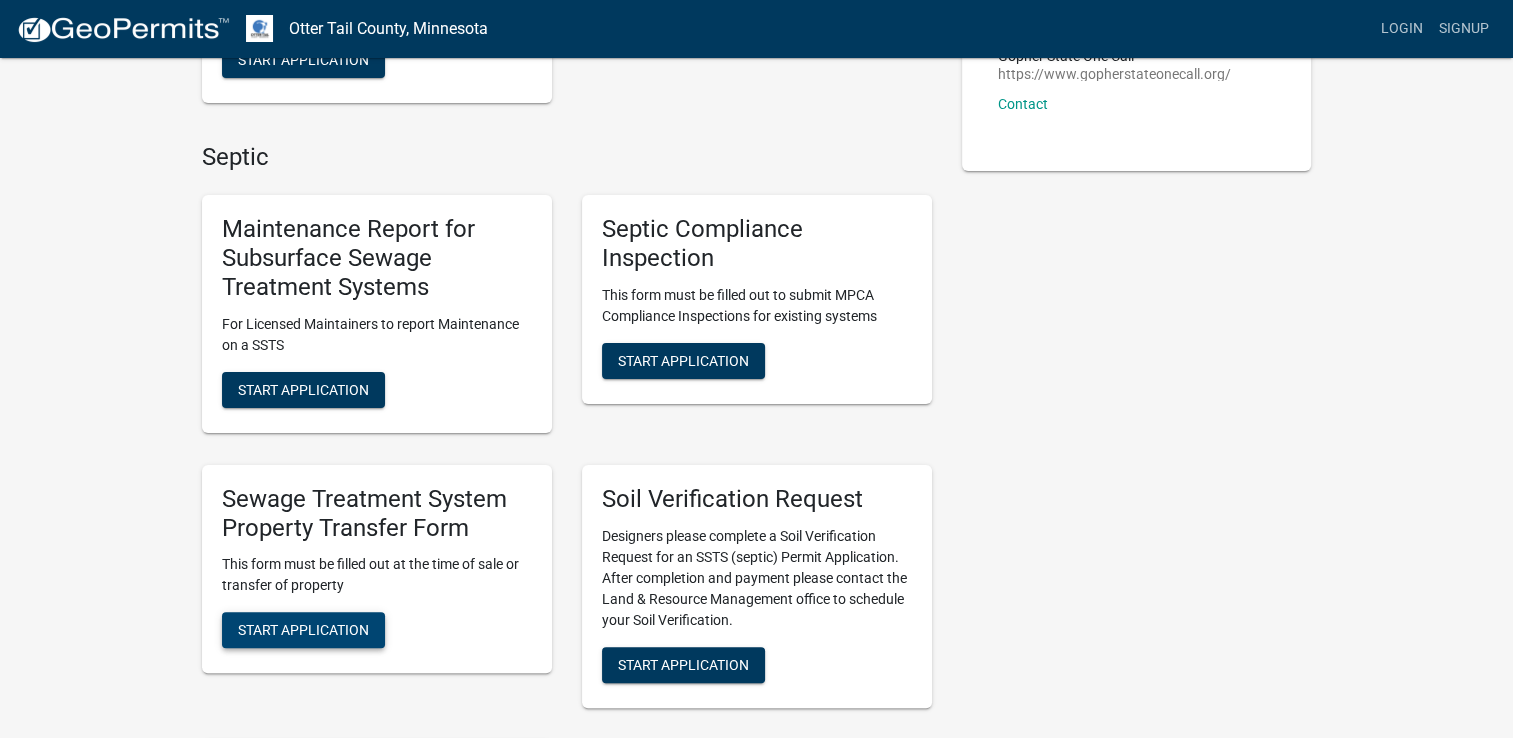 click on "Start Application" at bounding box center (303, 630) 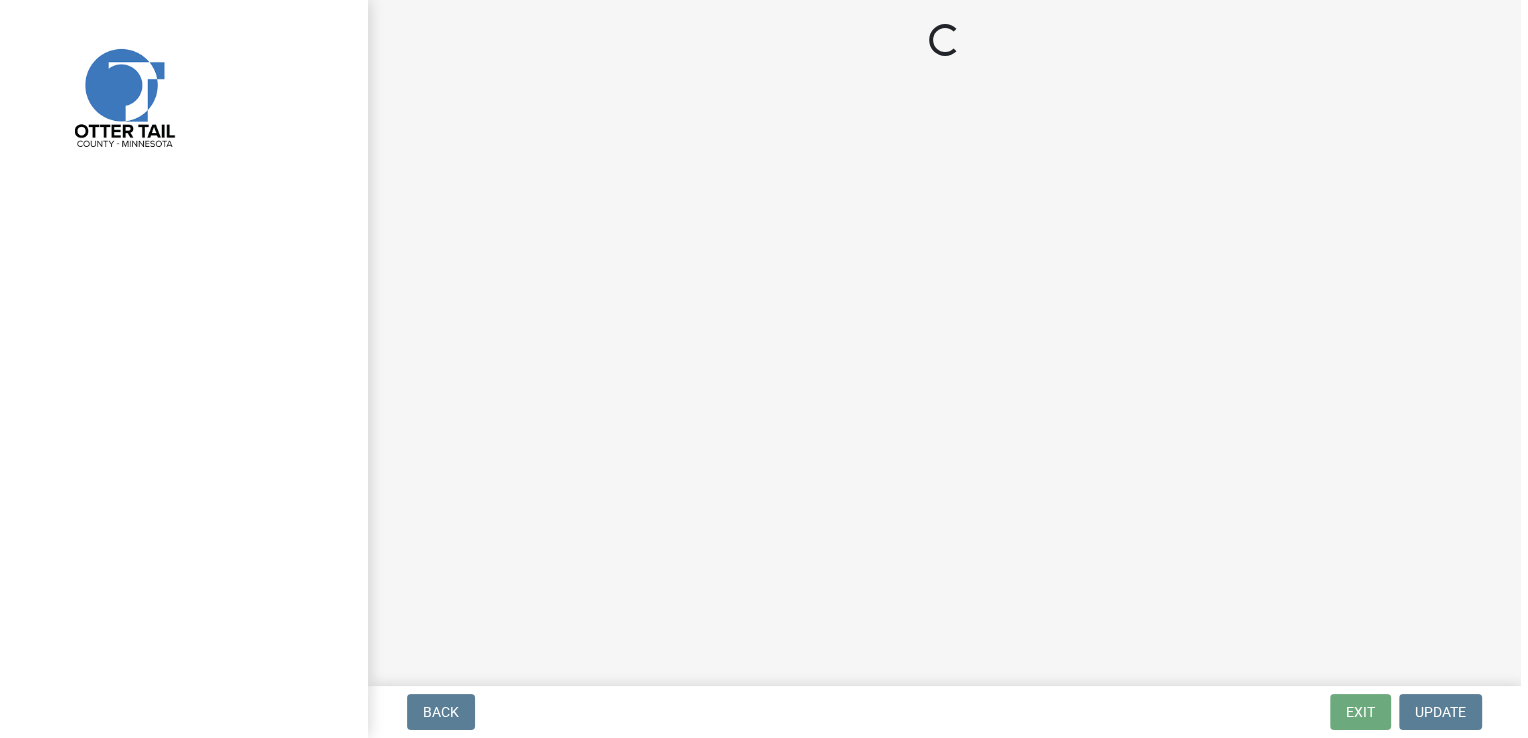 scroll, scrollTop: 0, scrollLeft: 0, axis: both 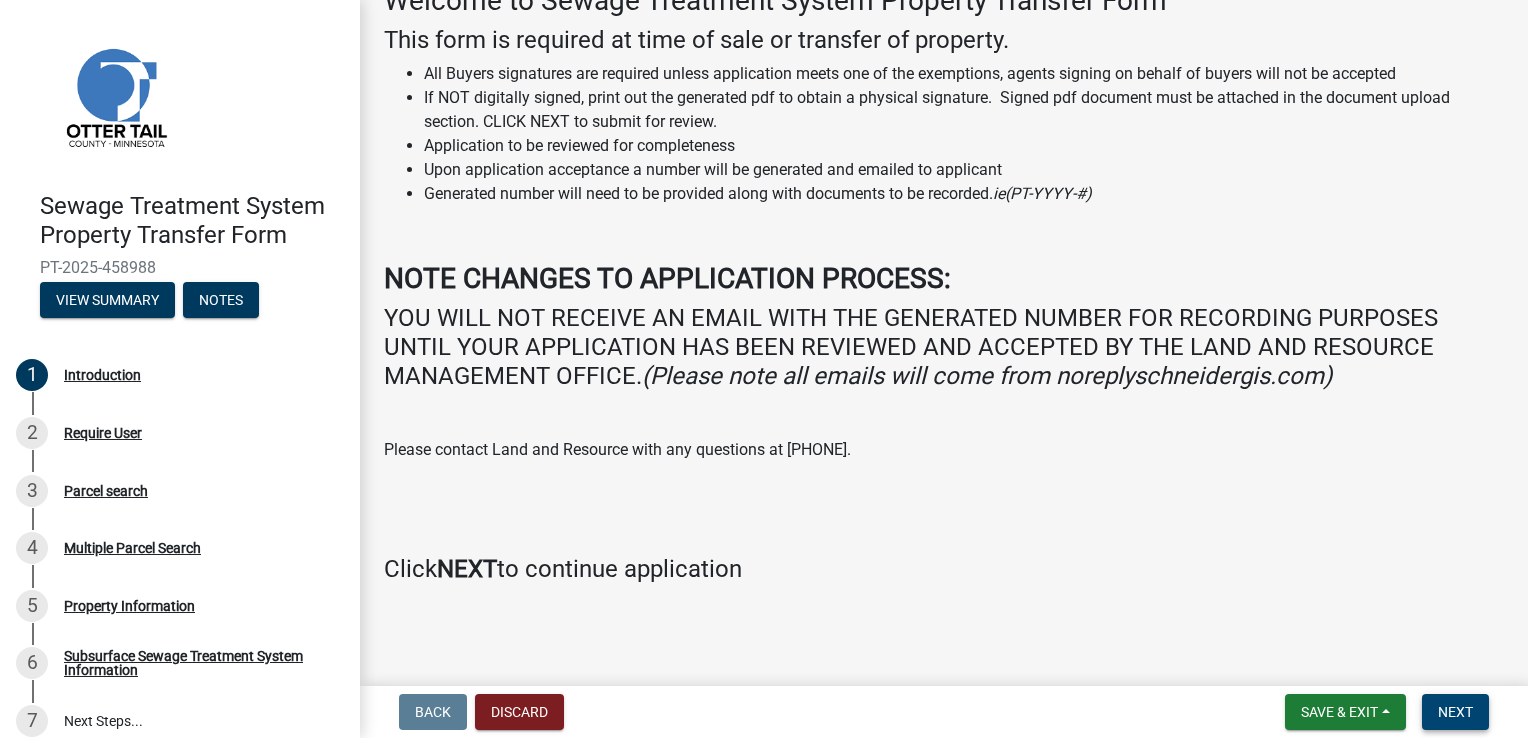 click on "Next" at bounding box center [1455, 712] 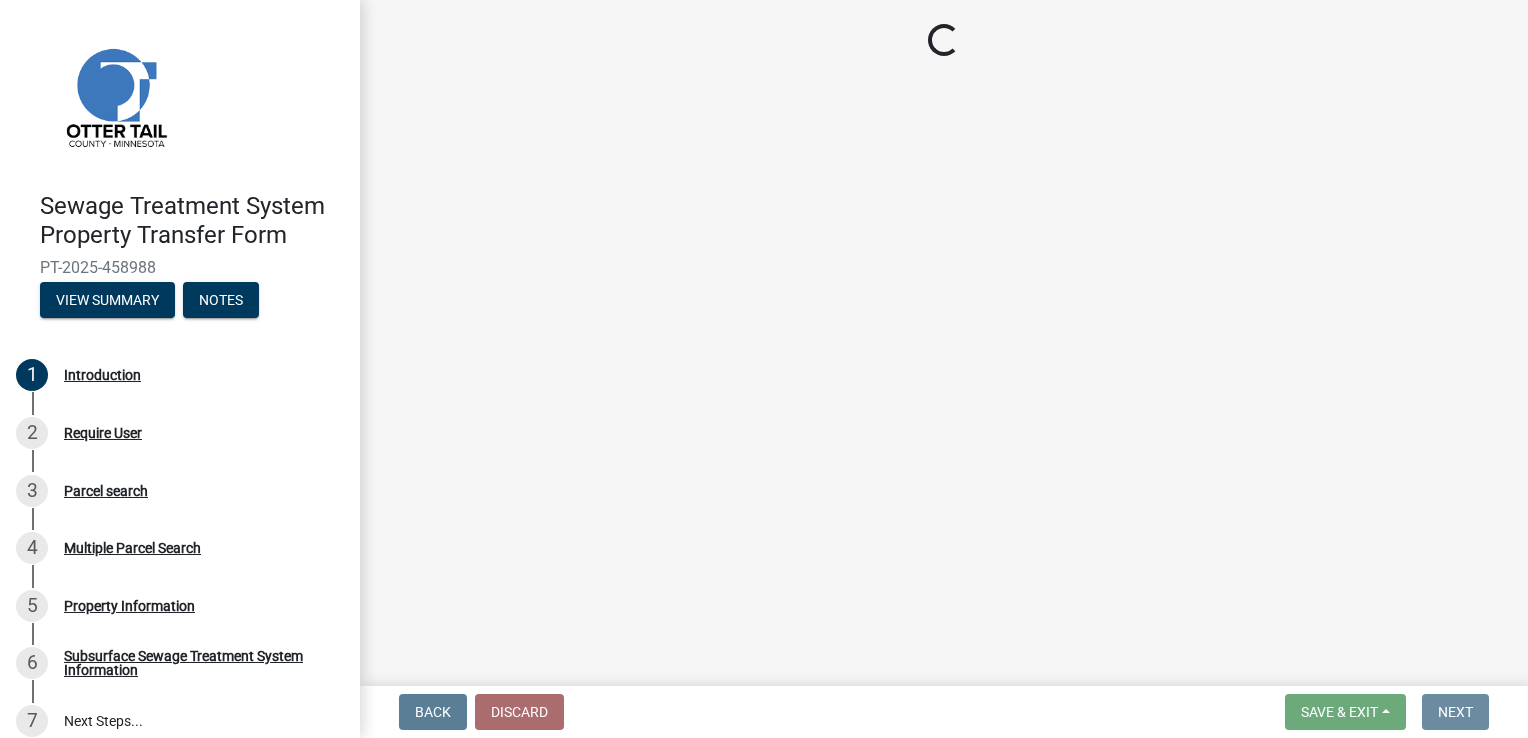 scroll, scrollTop: 0, scrollLeft: 0, axis: both 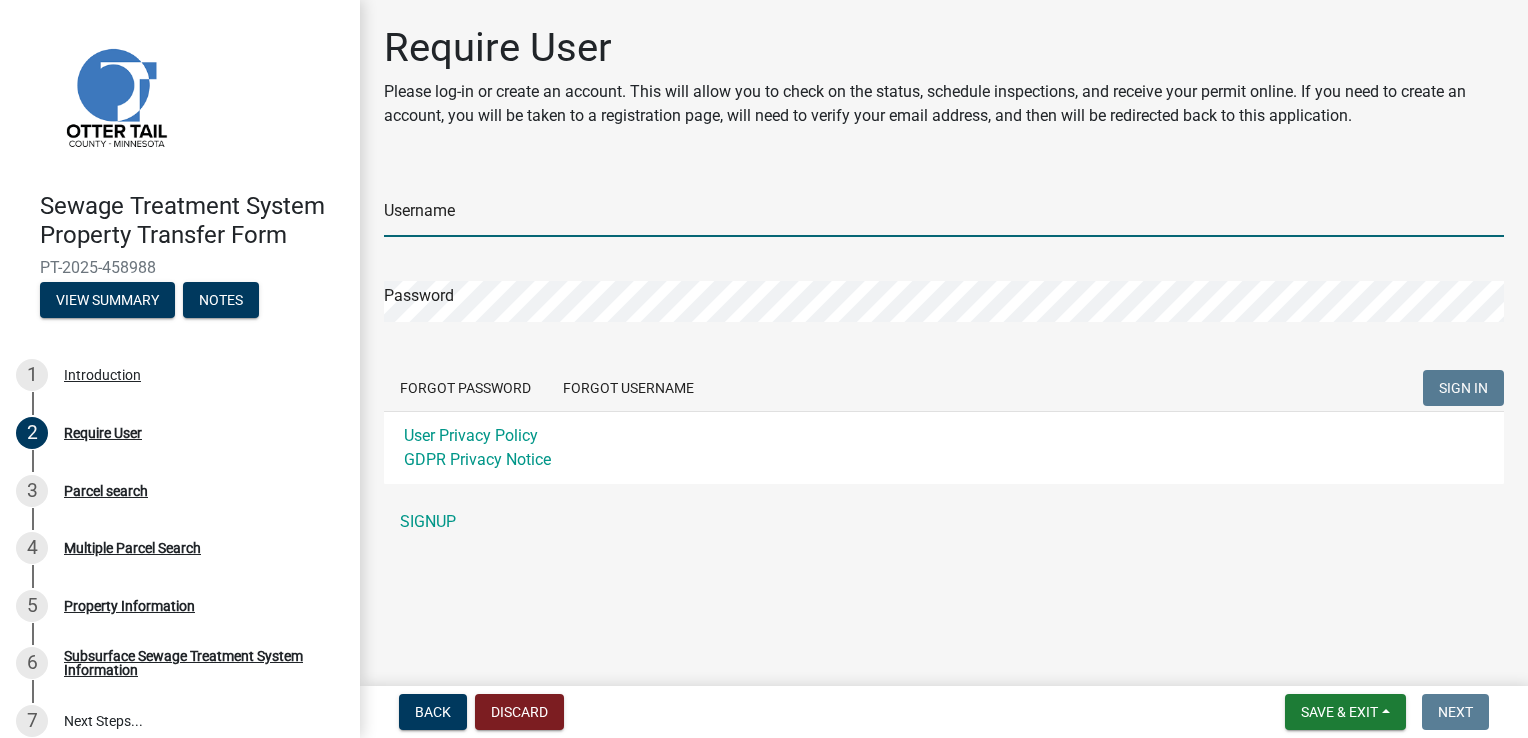 click on "Username" at bounding box center (944, 216) 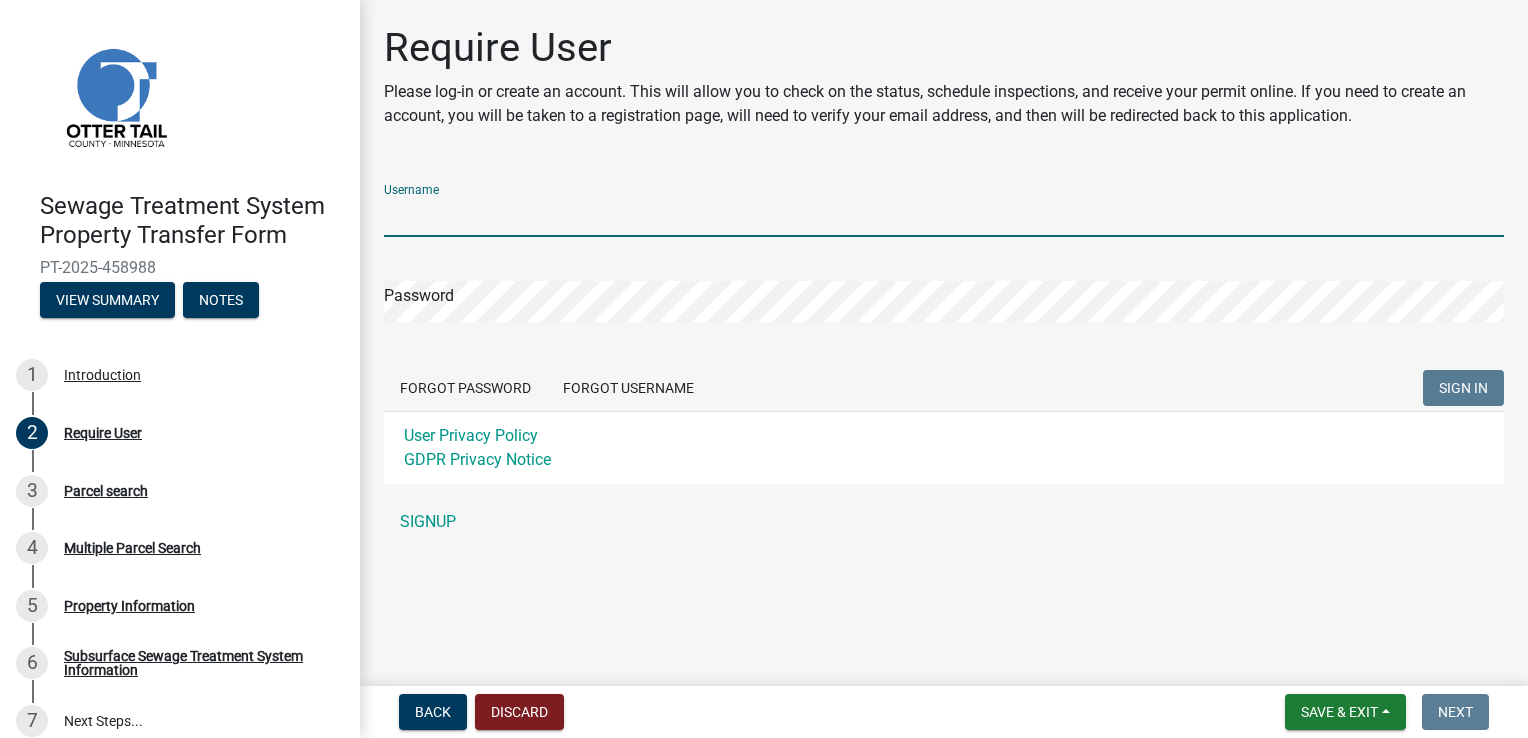 type on "gcci2017@gmail.com" 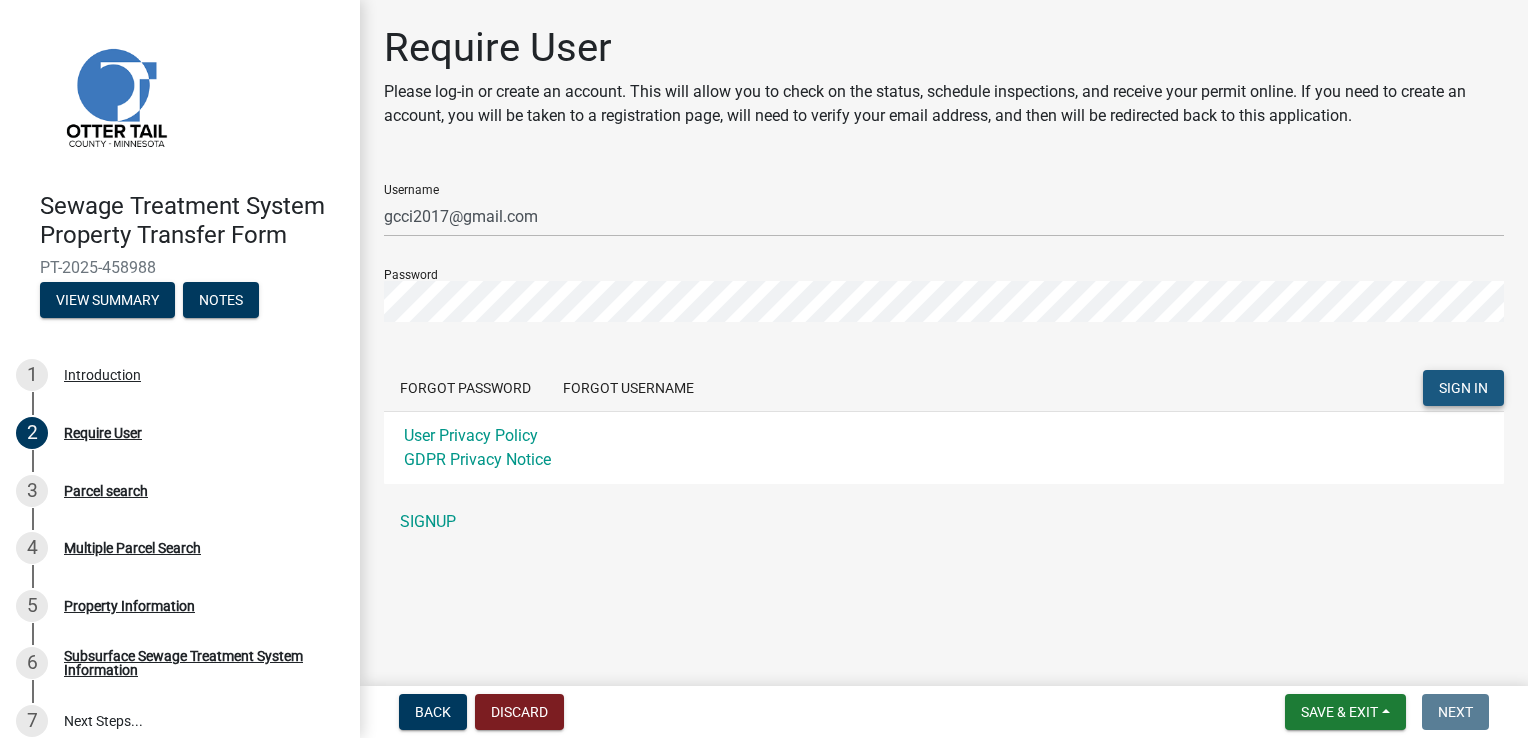 click on "SIGN IN" 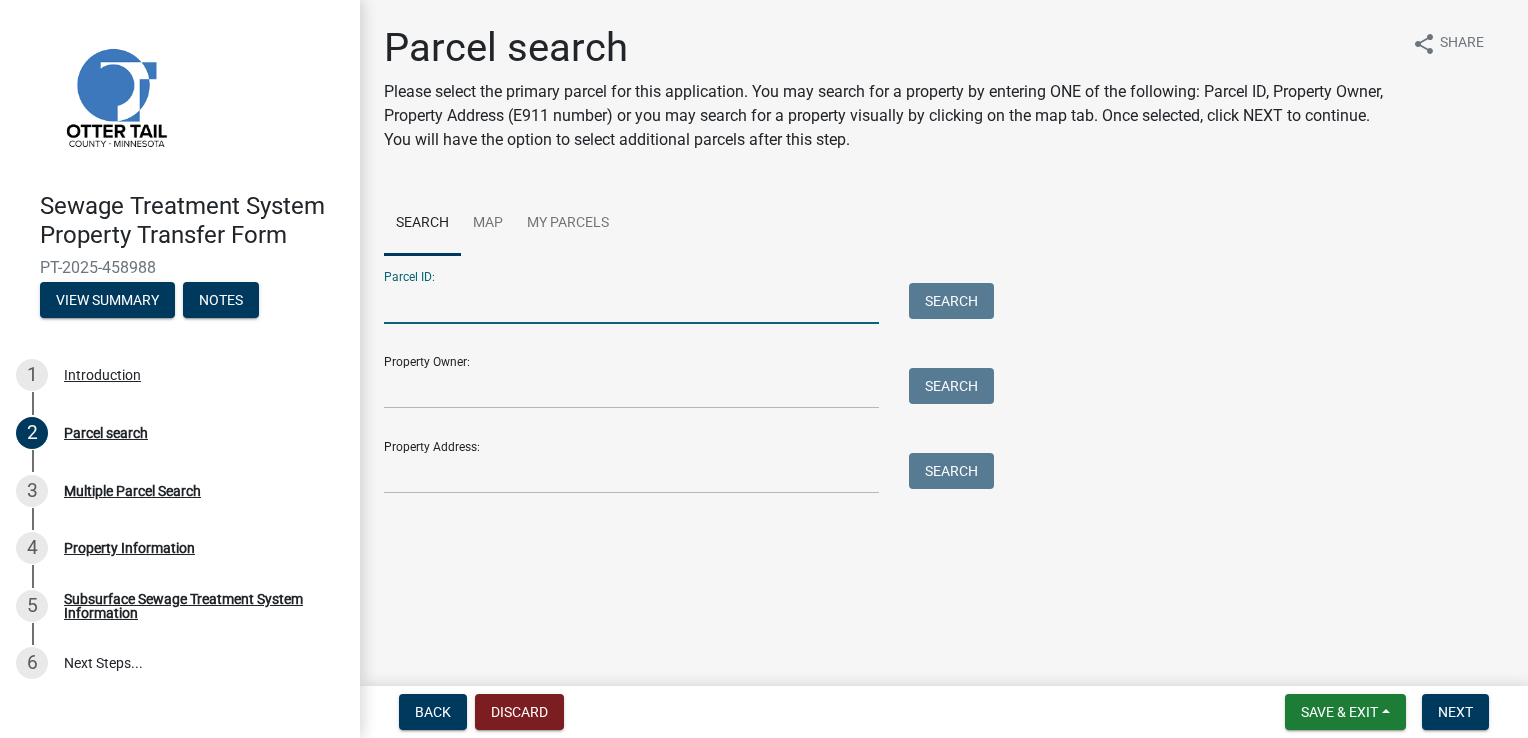 click on "Parcel ID:" at bounding box center [631, 303] 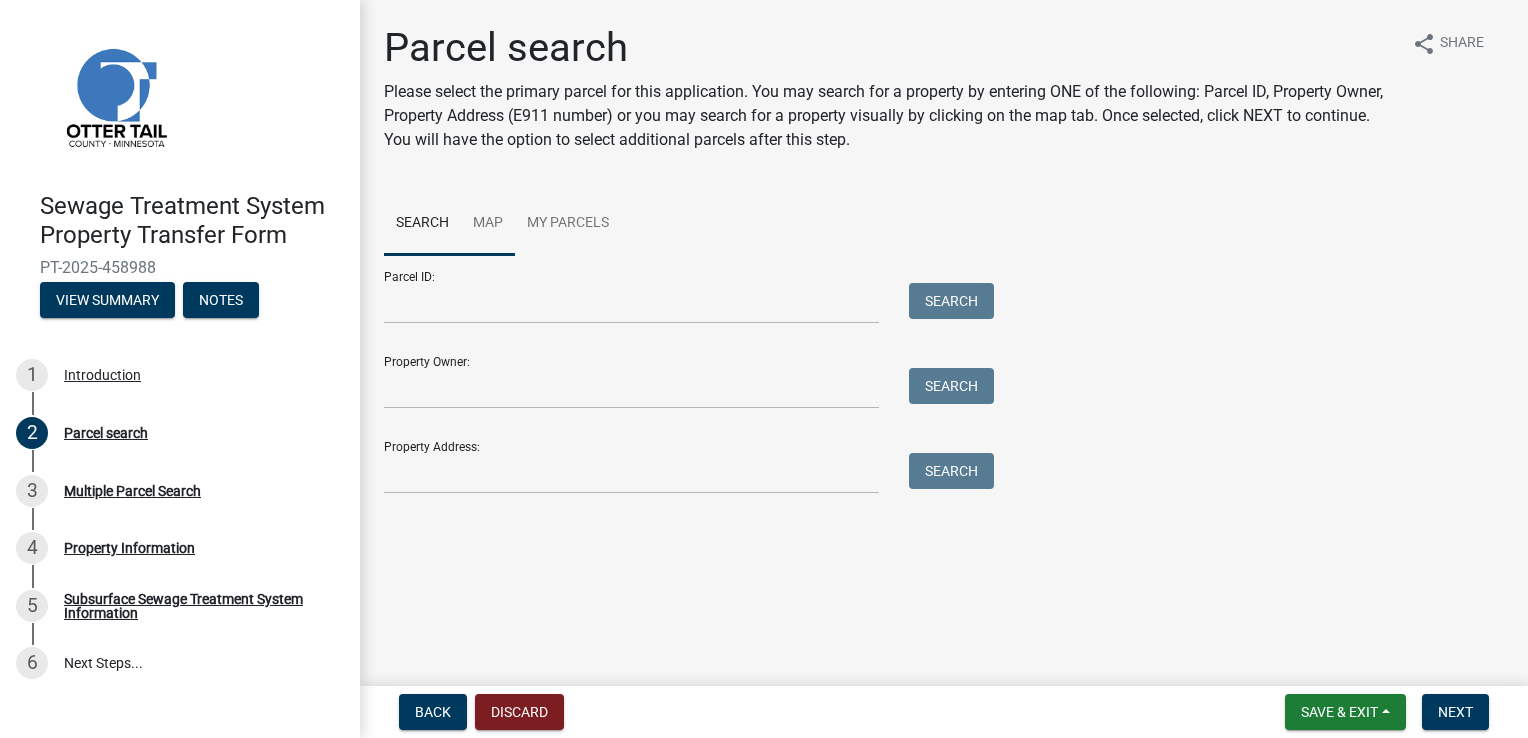 click on "Map" at bounding box center (488, 224) 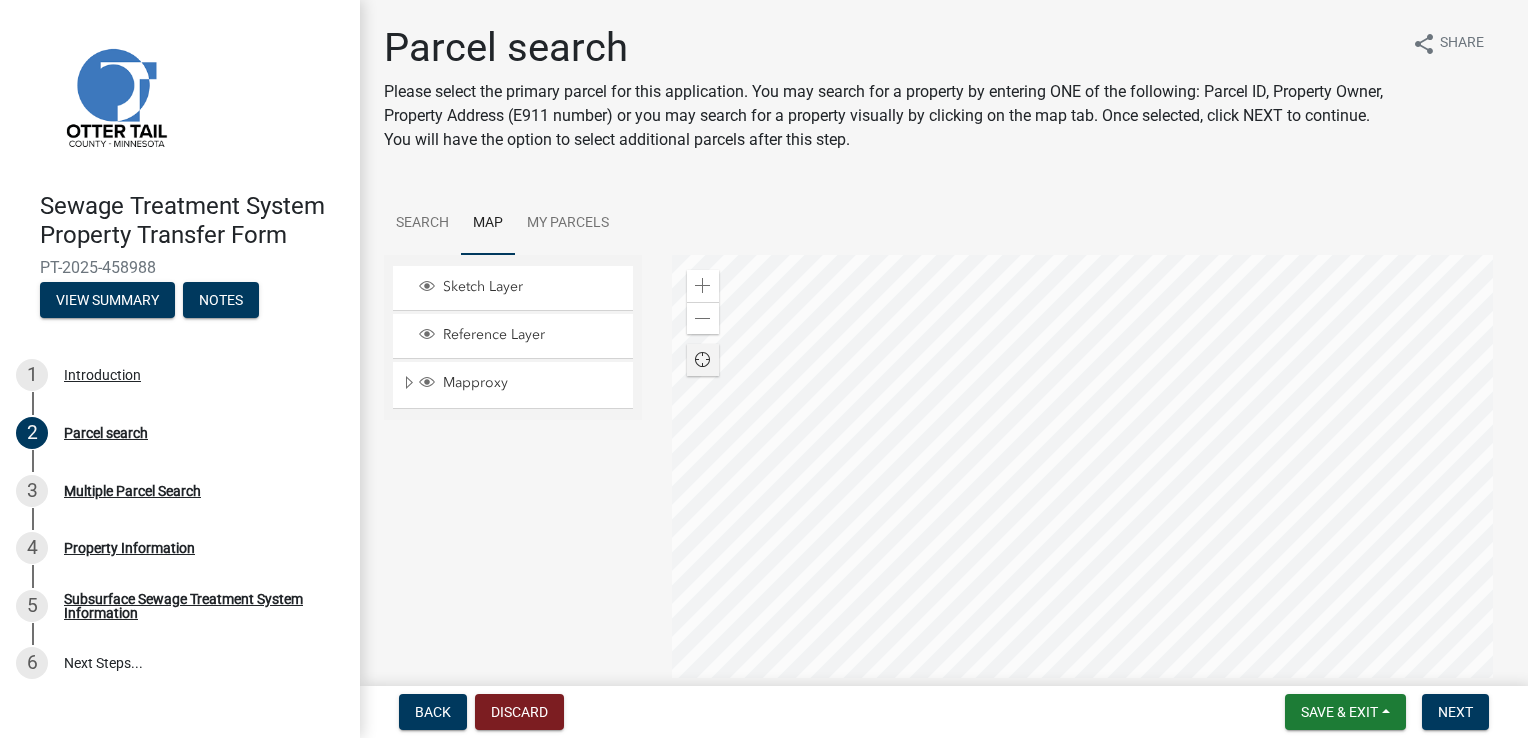 click at bounding box center [703, 360] 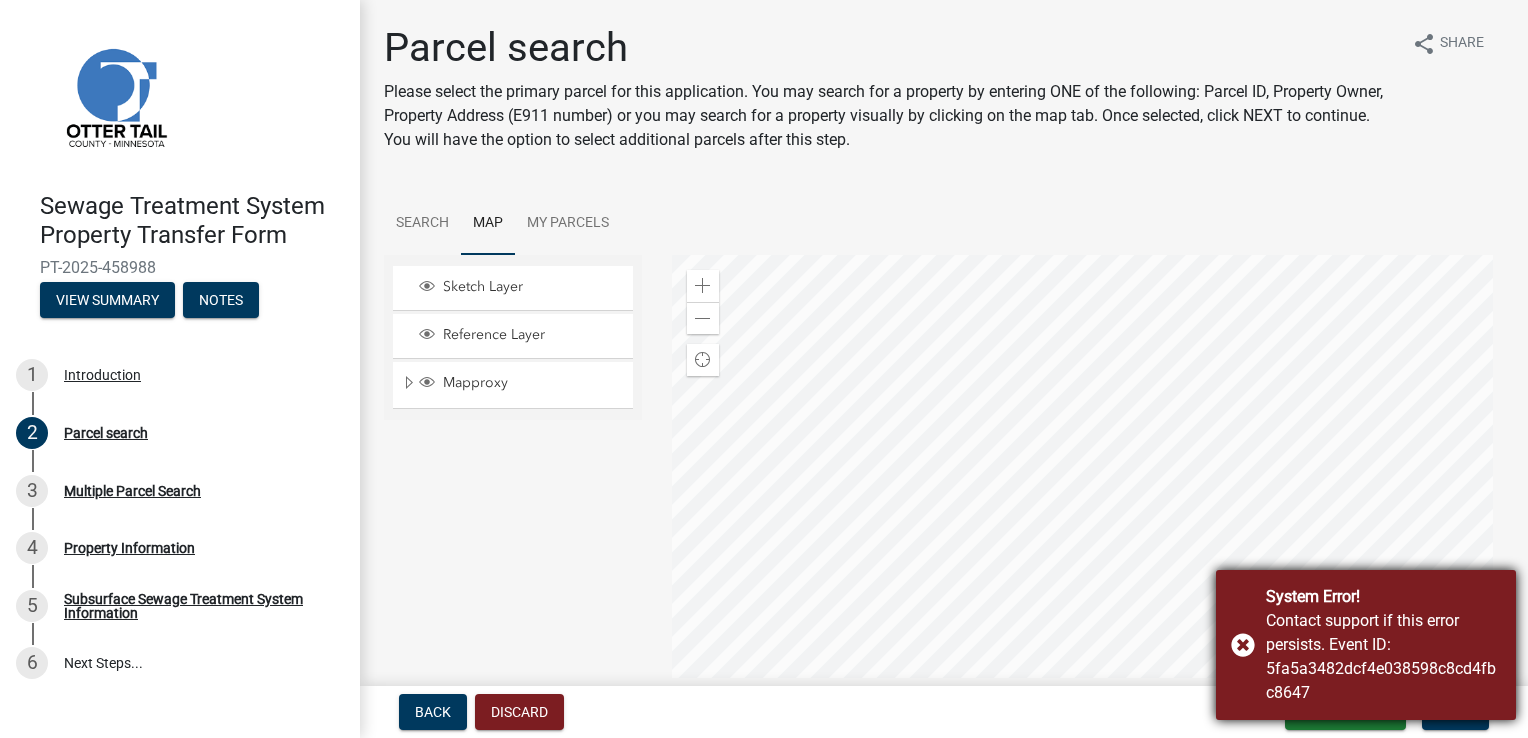 click on "System Error!   Contact support if this error persists. Event ID: 5fa5a3482dcf4e038598c8cd4fbc8647" at bounding box center (1366, 645) 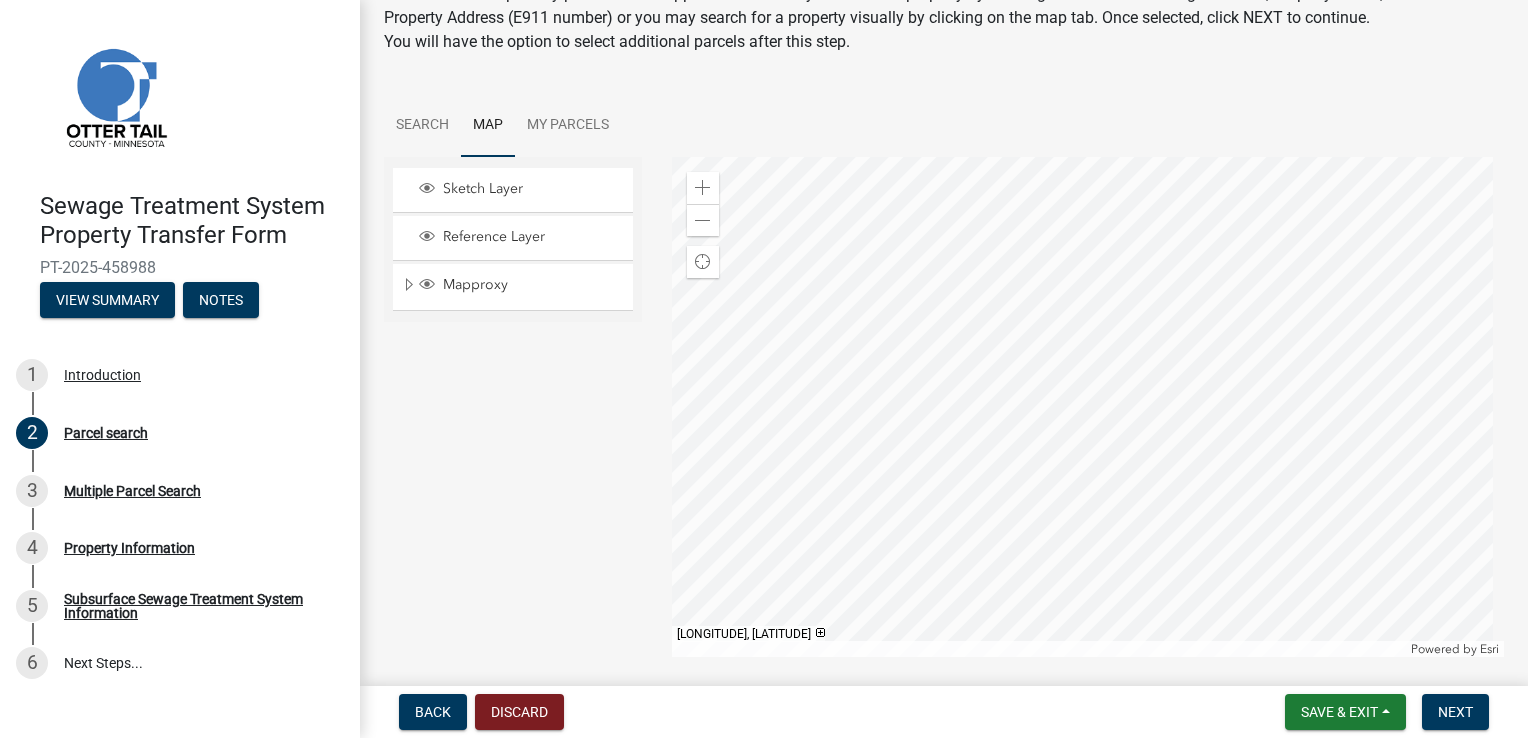 scroll, scrollTop: 100, scrollLeft: 0, axis: vertical 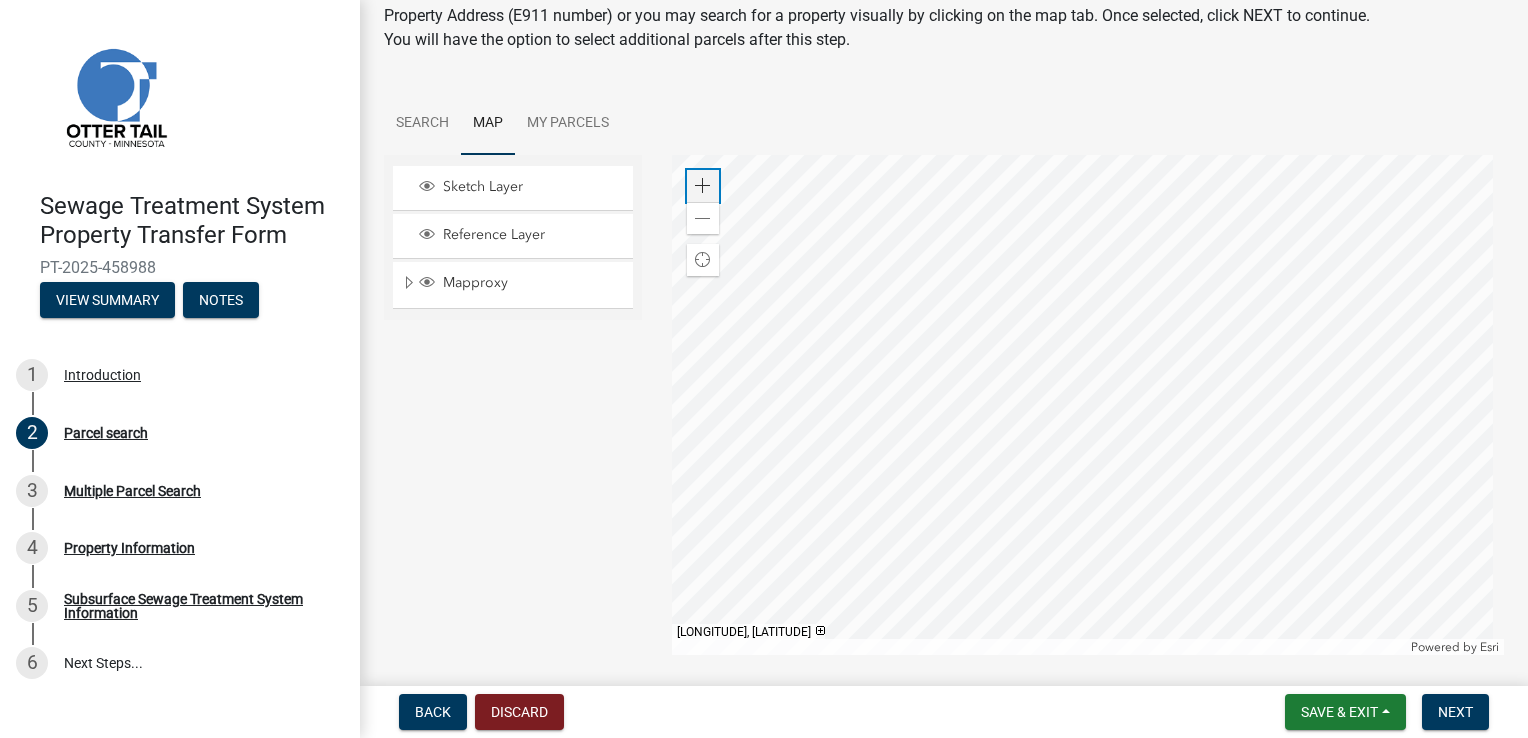 click on "Zoom in" at bounding box center [703, 186] 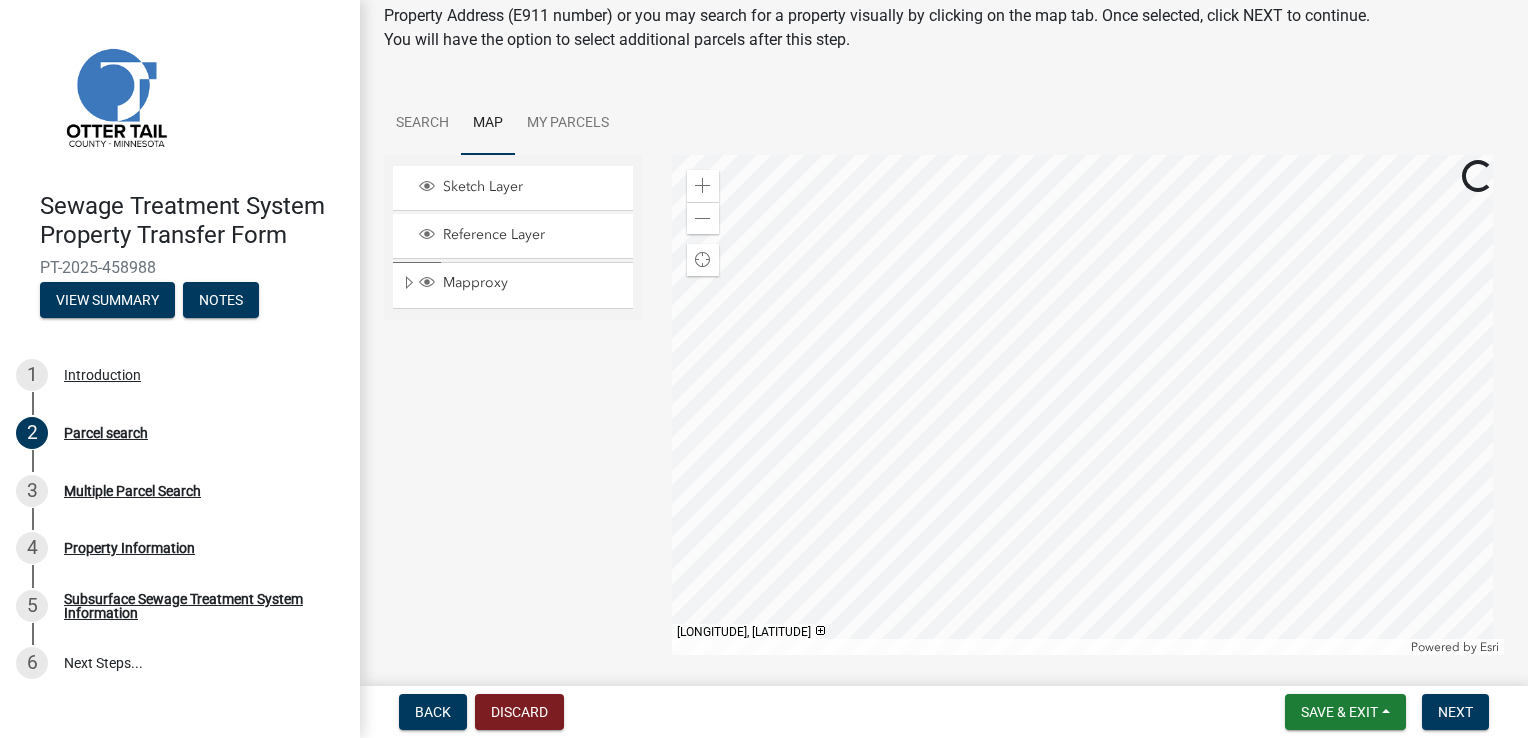 click at bounding box center (1088, 405) 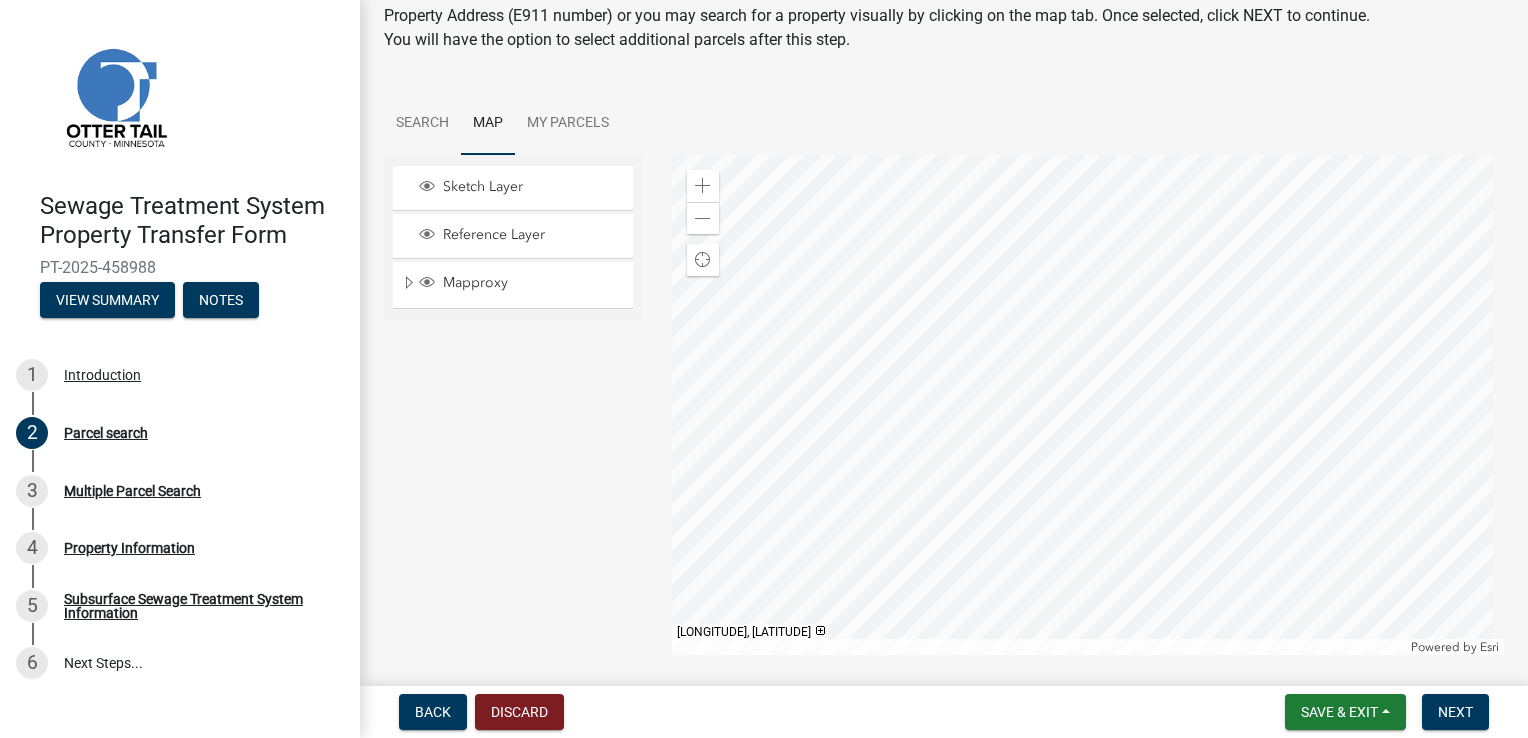 click at bounding box center (1088, 405) 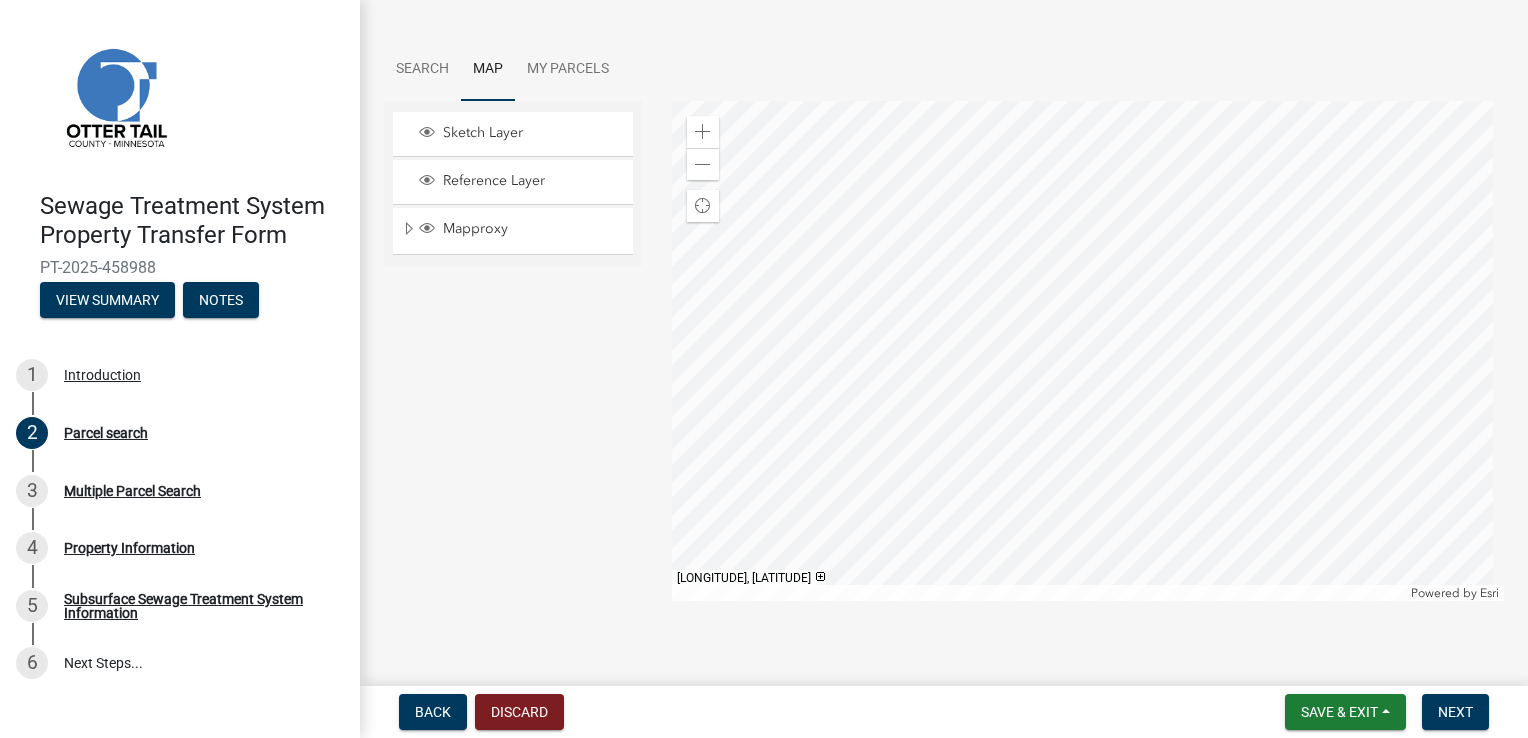 scroll, scrollTop: 155, scrollLeft: 0, axis: vertical 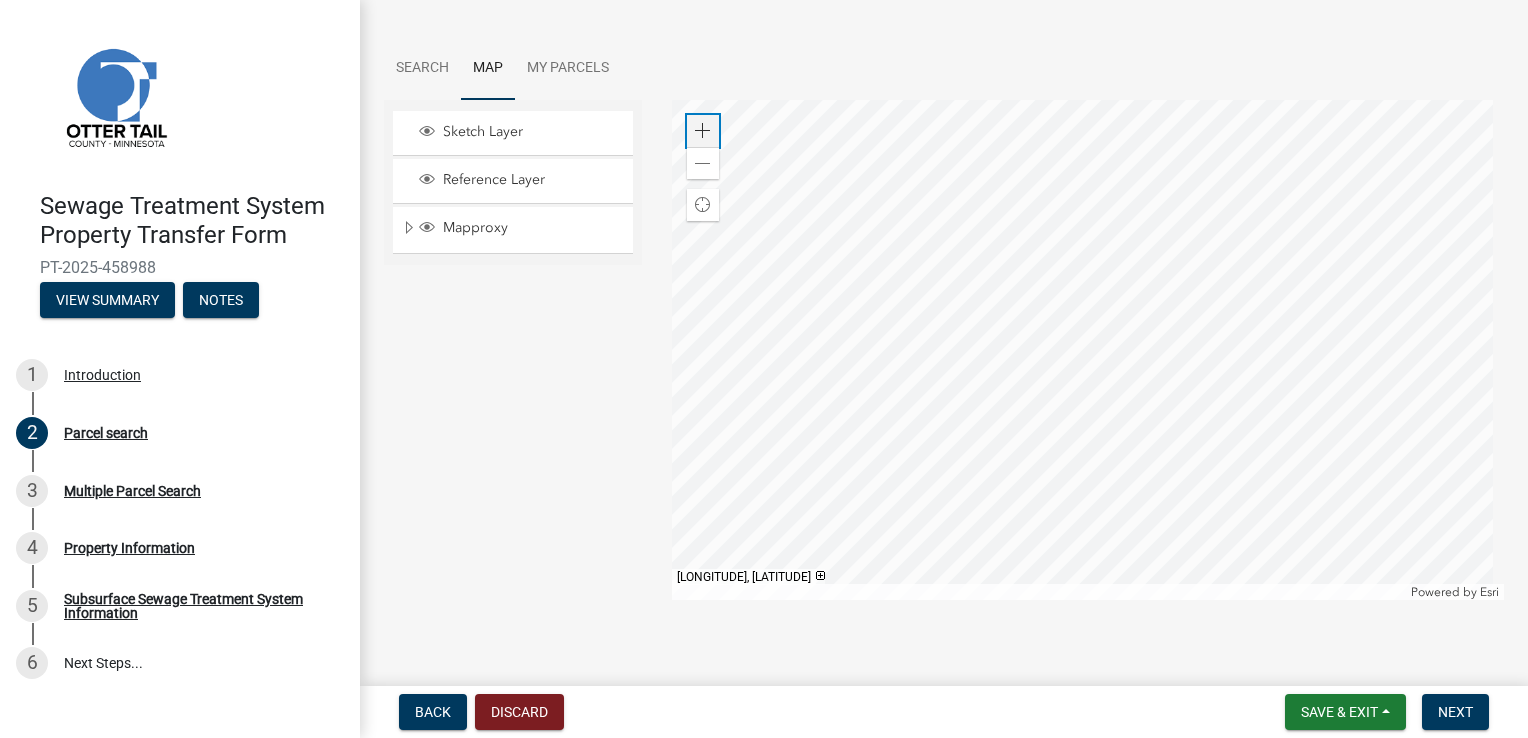 click at bounding box center [703, 131] 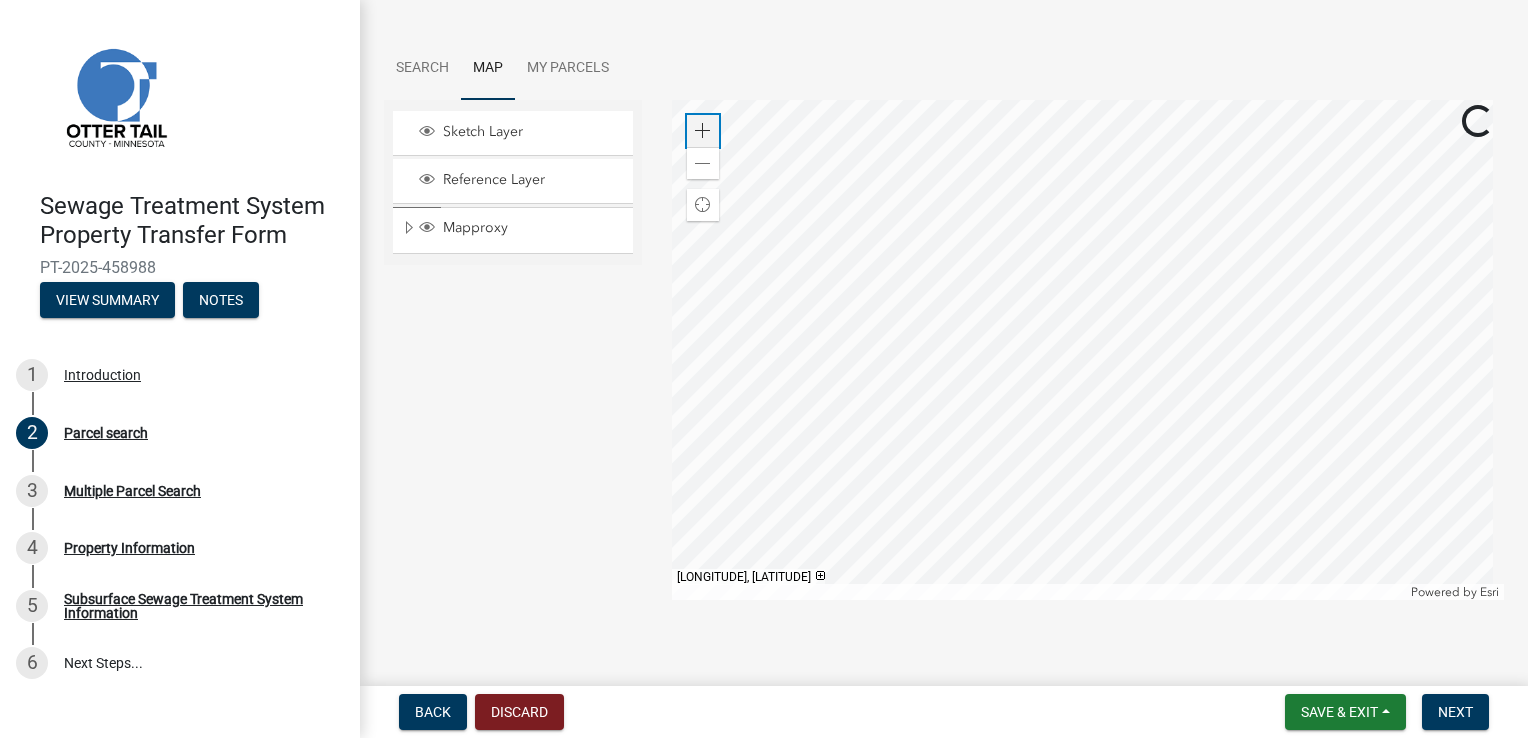 click at bounding box center [703, 131] 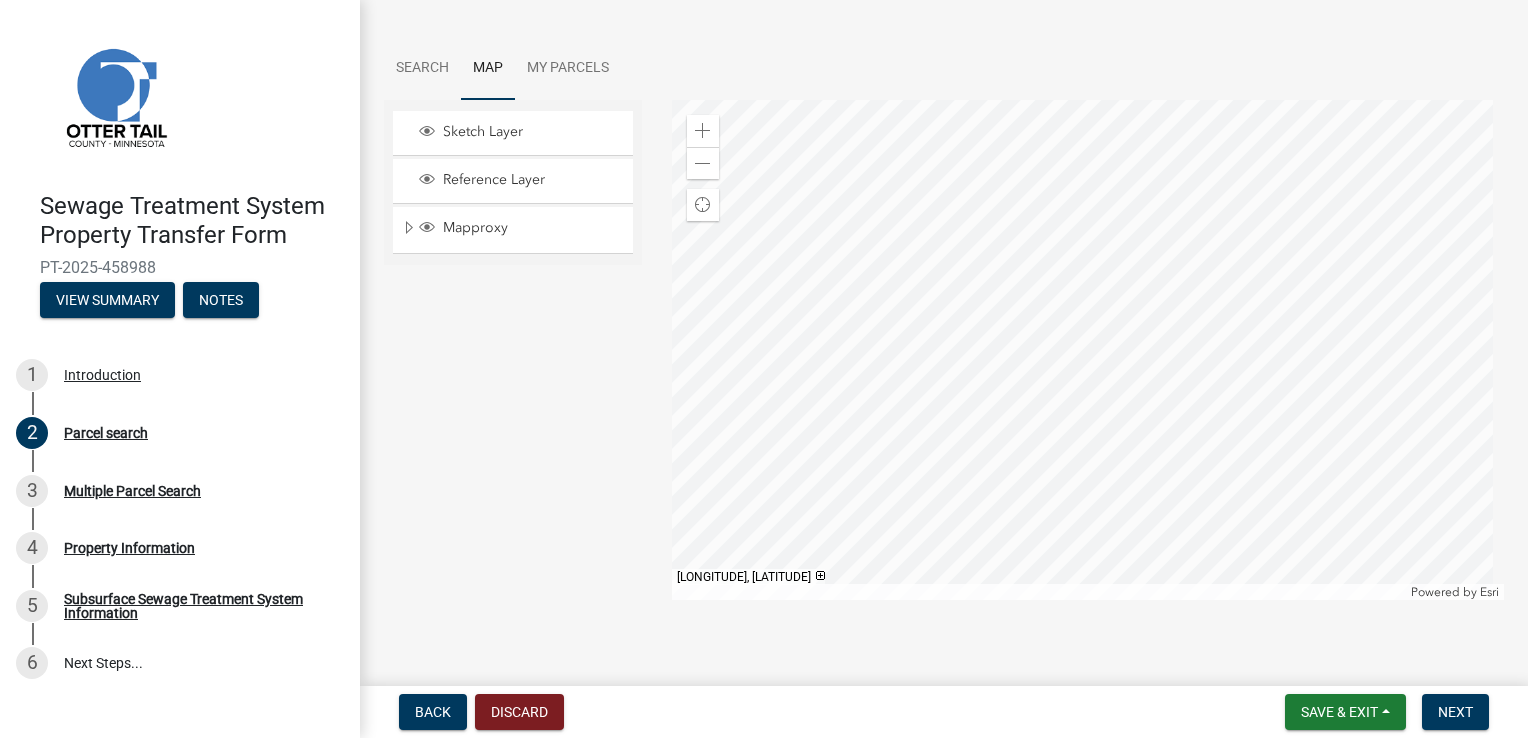 click at bounding box center [1088, 350] 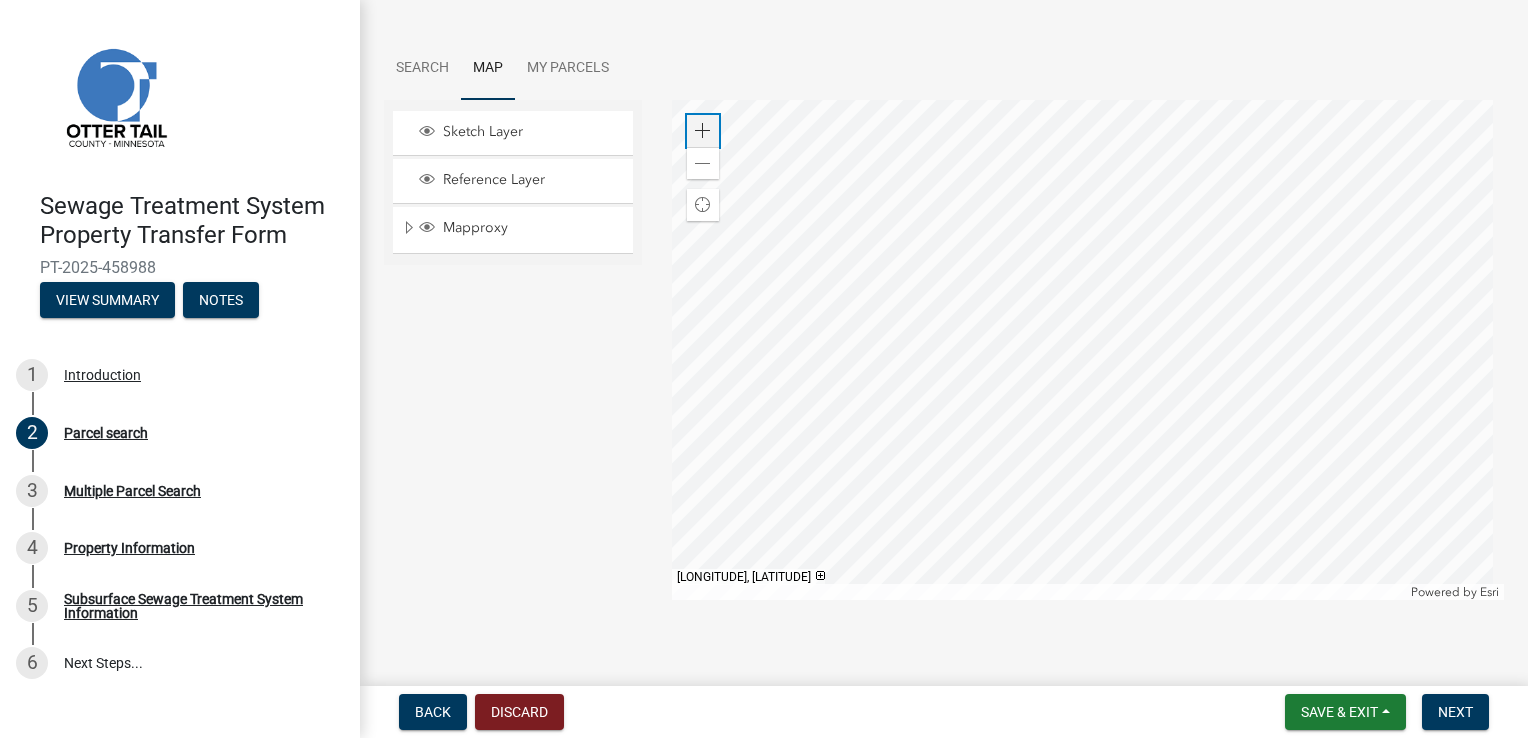 click at bounding box center (703, 131) 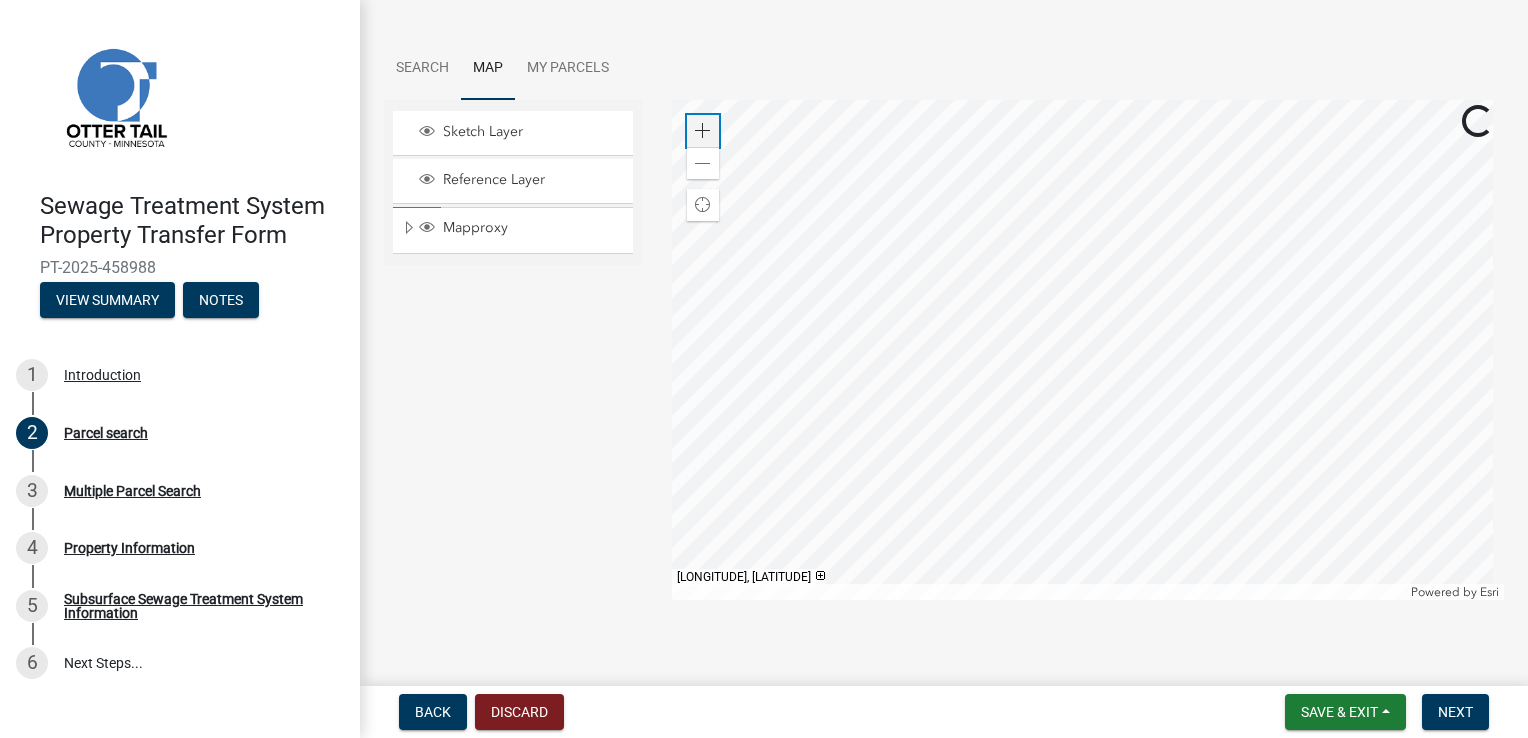 click at bounding box center [703, 131] 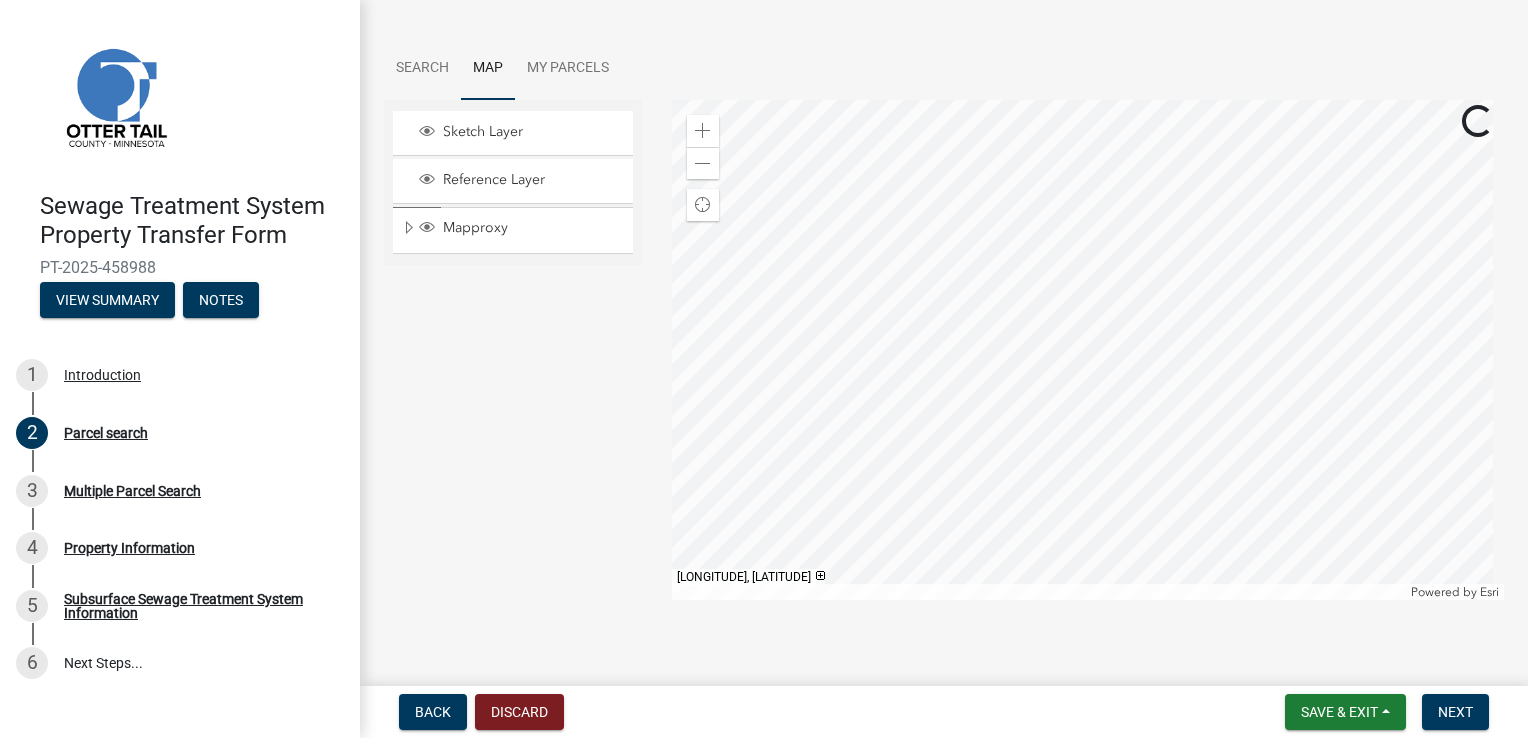 click at bounding box center (1088, 350) 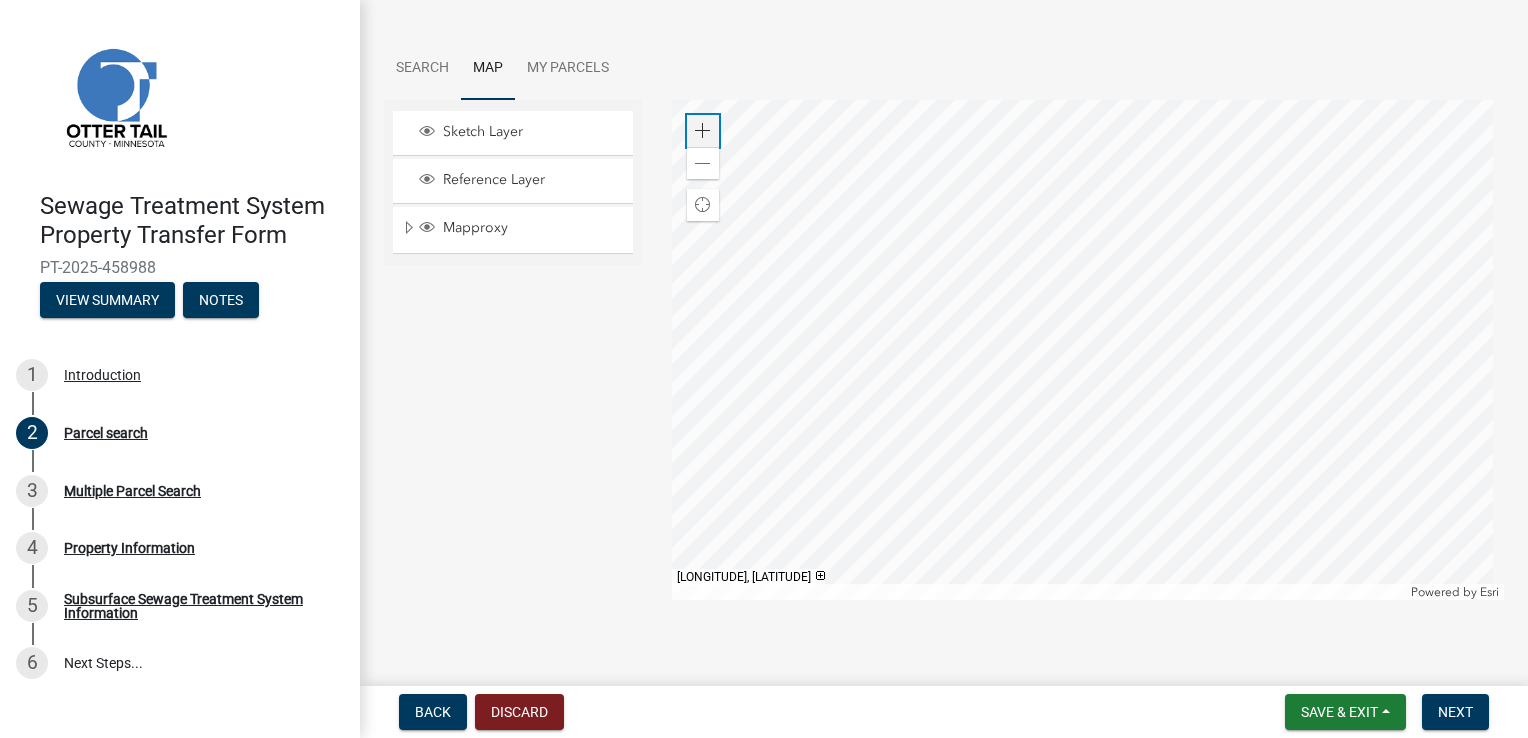 click at bounding box center [703, 131] 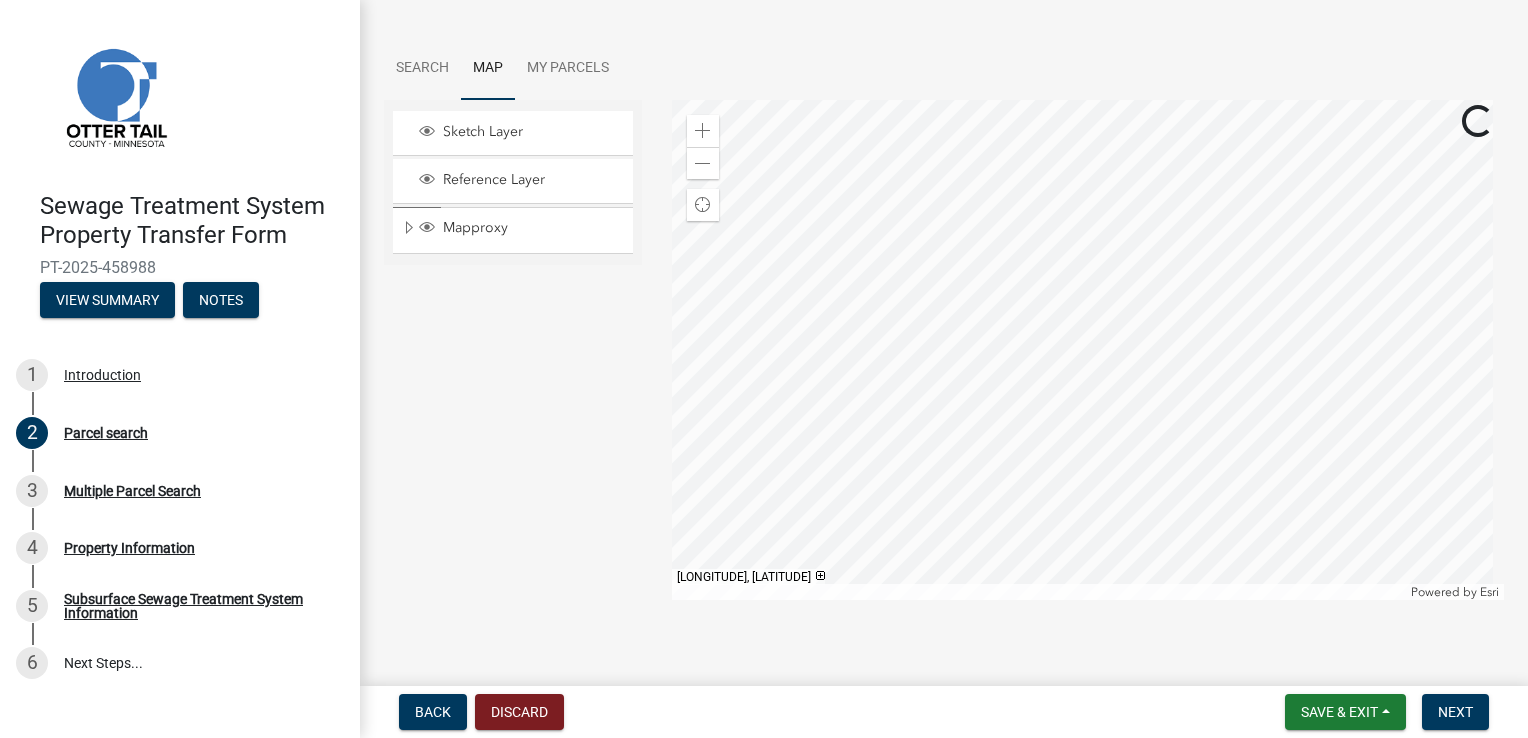 click at bounding box center [1088, 350] 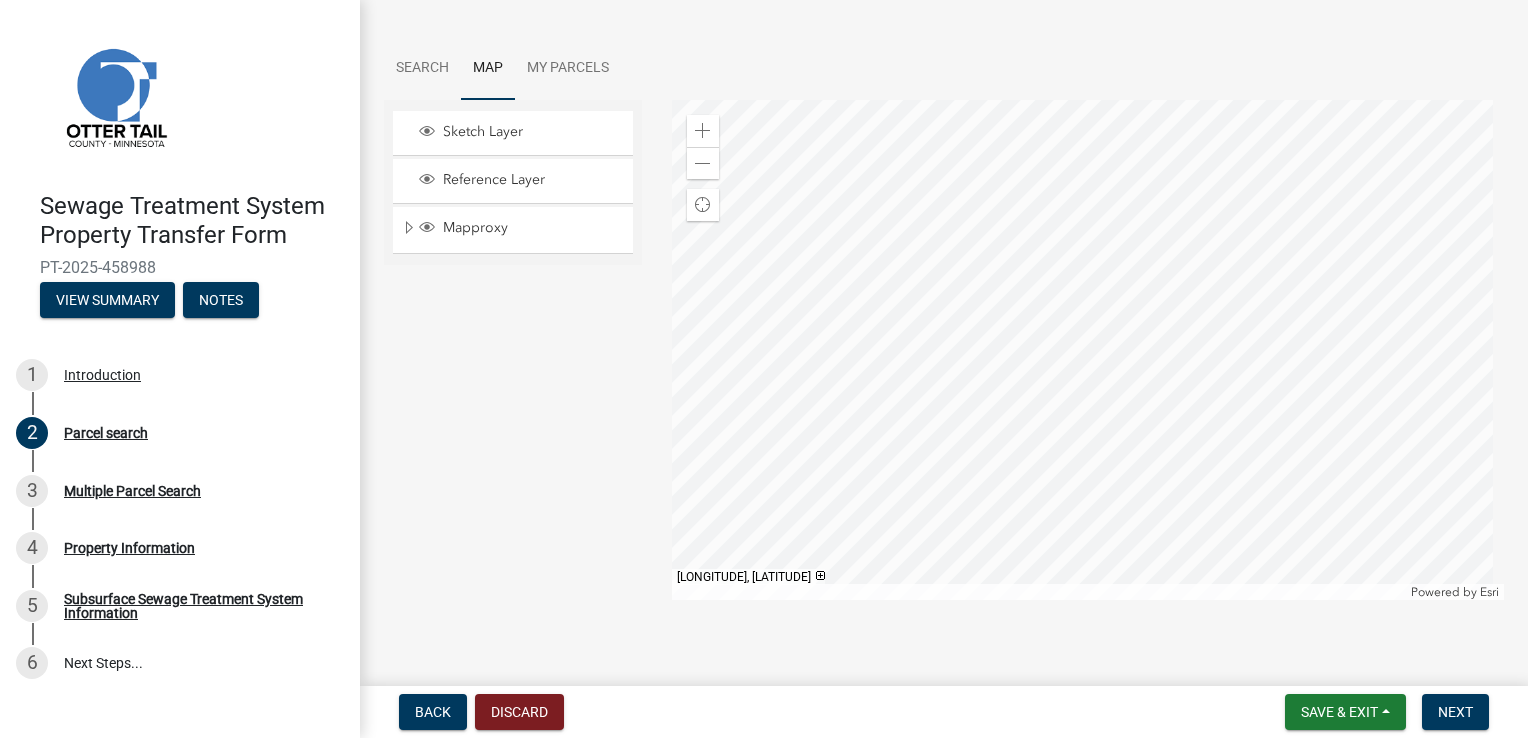click at bounding box center [1088, 350] 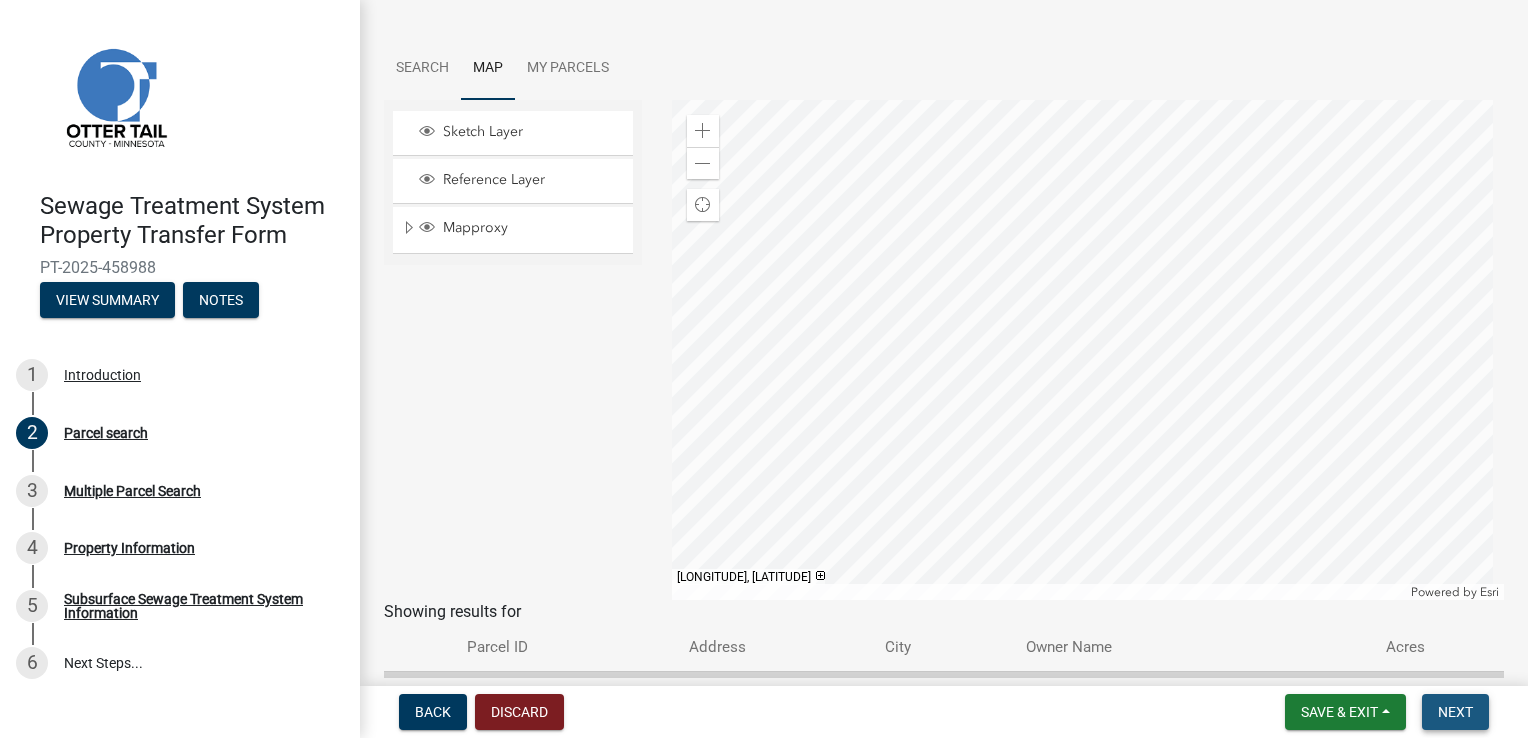 click on "Next" at bounding box center [1455, 712] 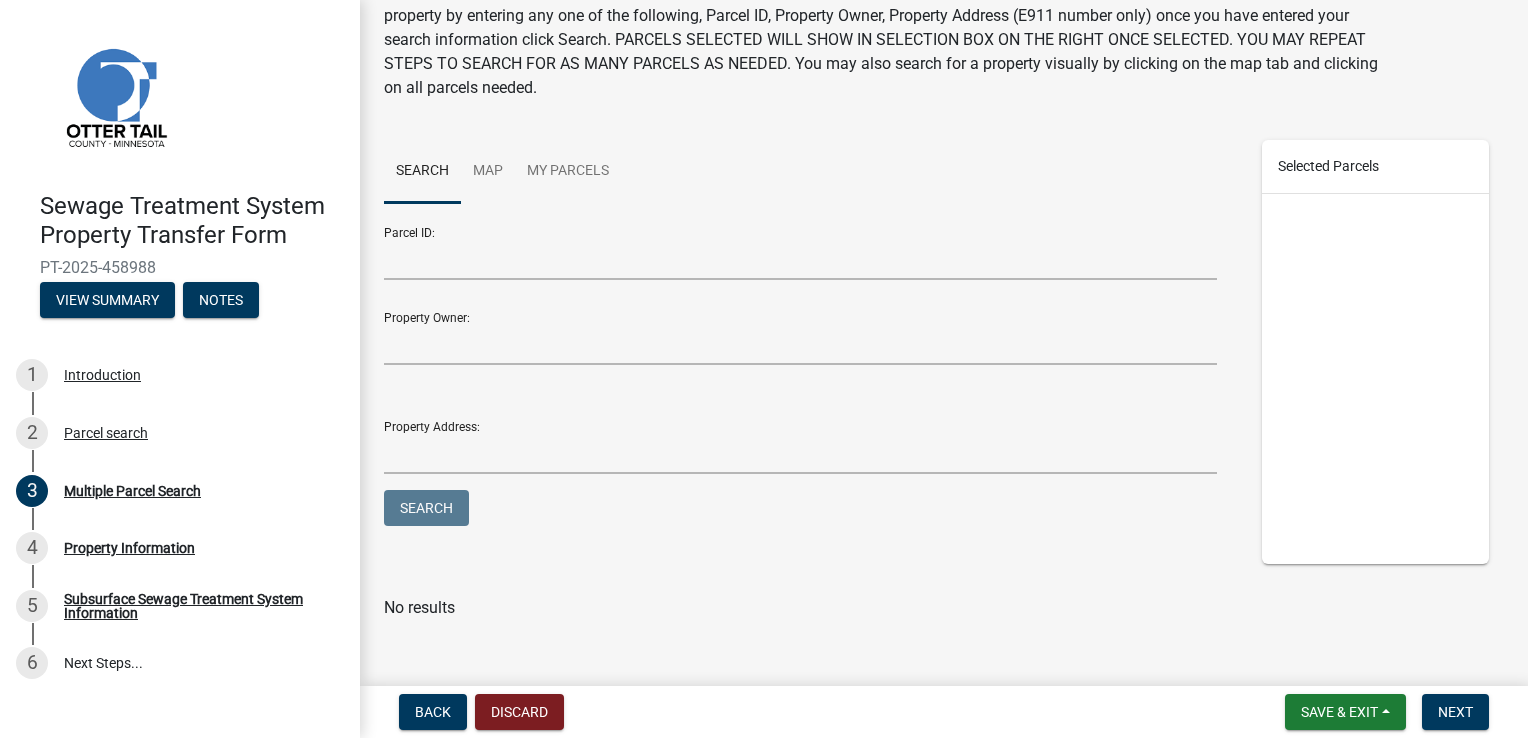 scroll, scrollTop: 119, scrollLeft: 0, axis: vertical 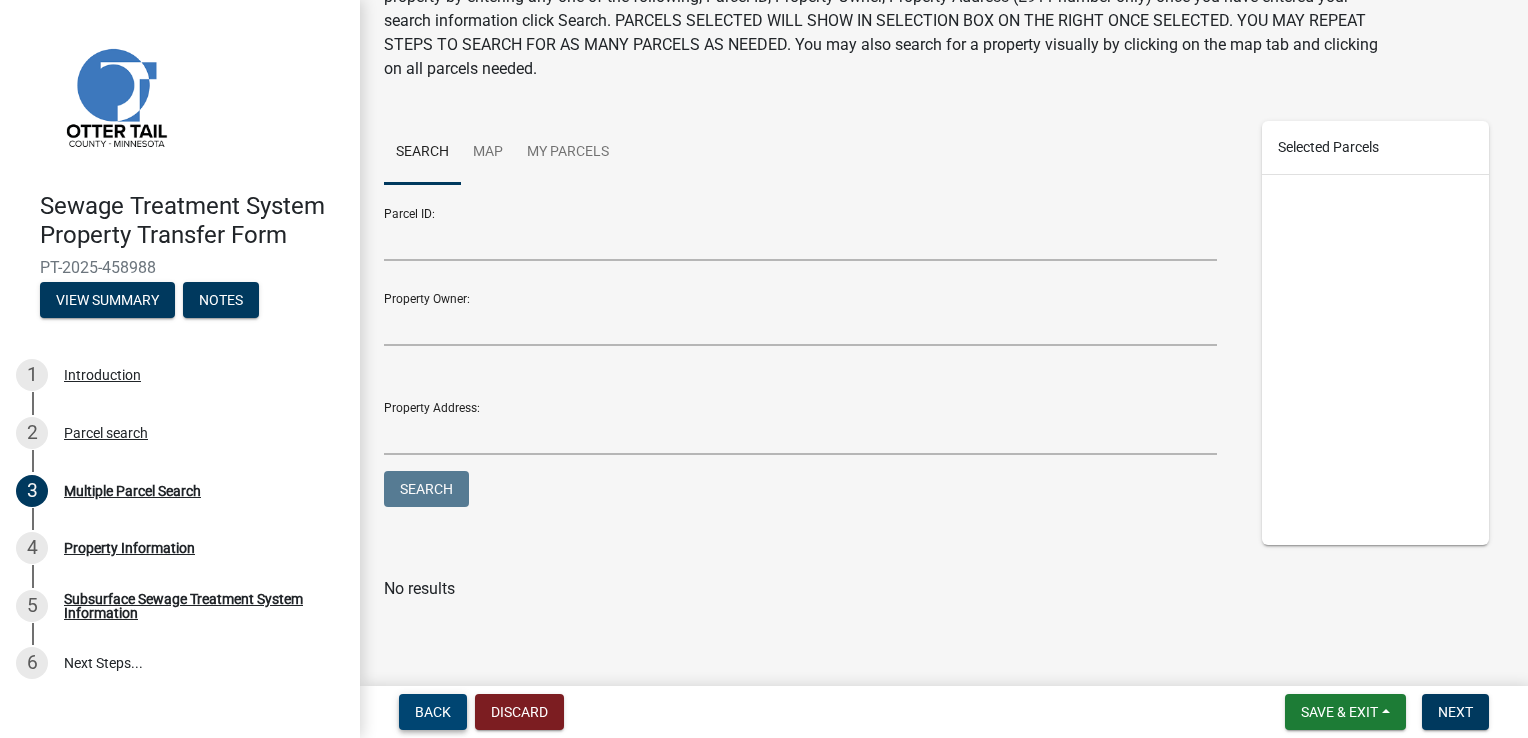 click on "Back" at bounding box center (433, 712) 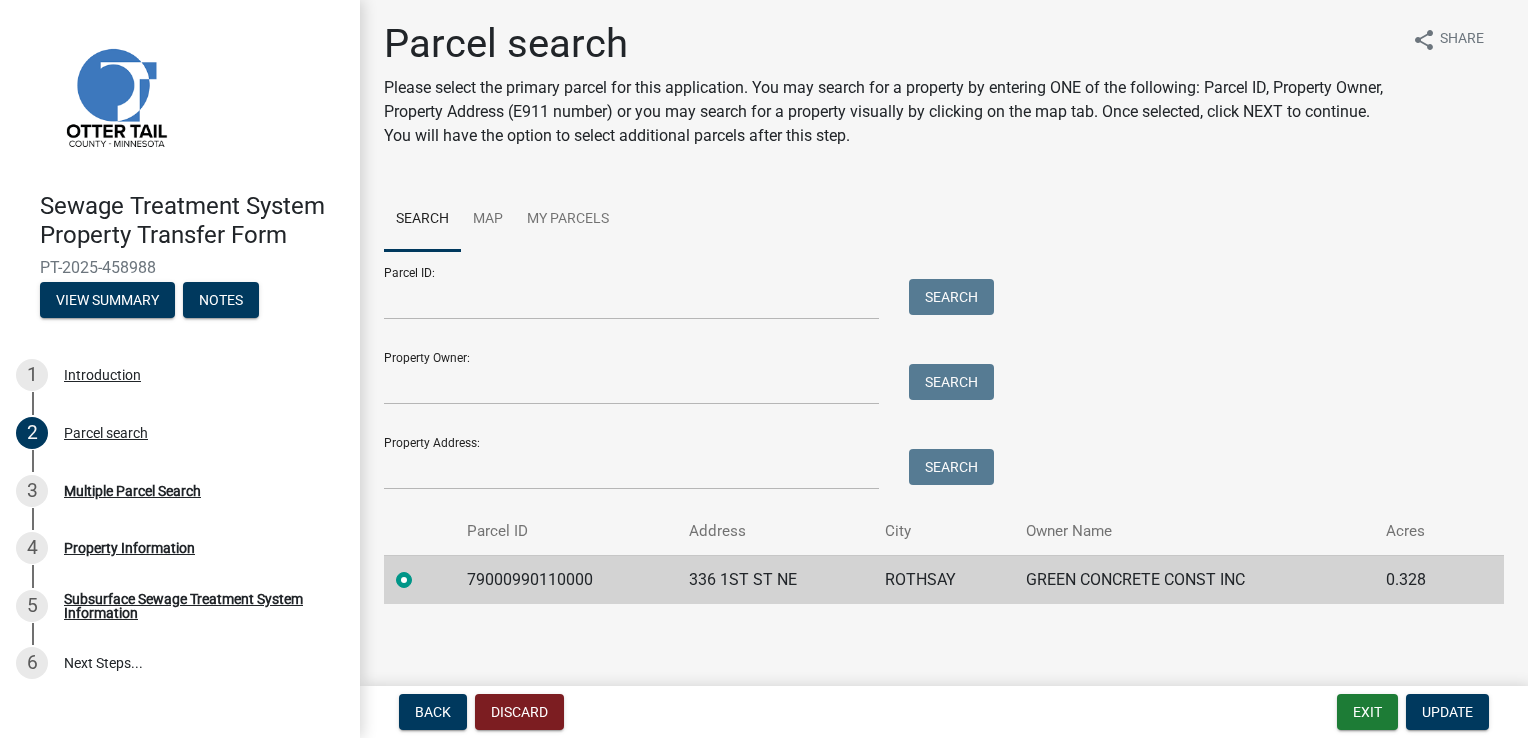 scroll, scrollTop: 7, scrollLeft: 0, axis: vertical 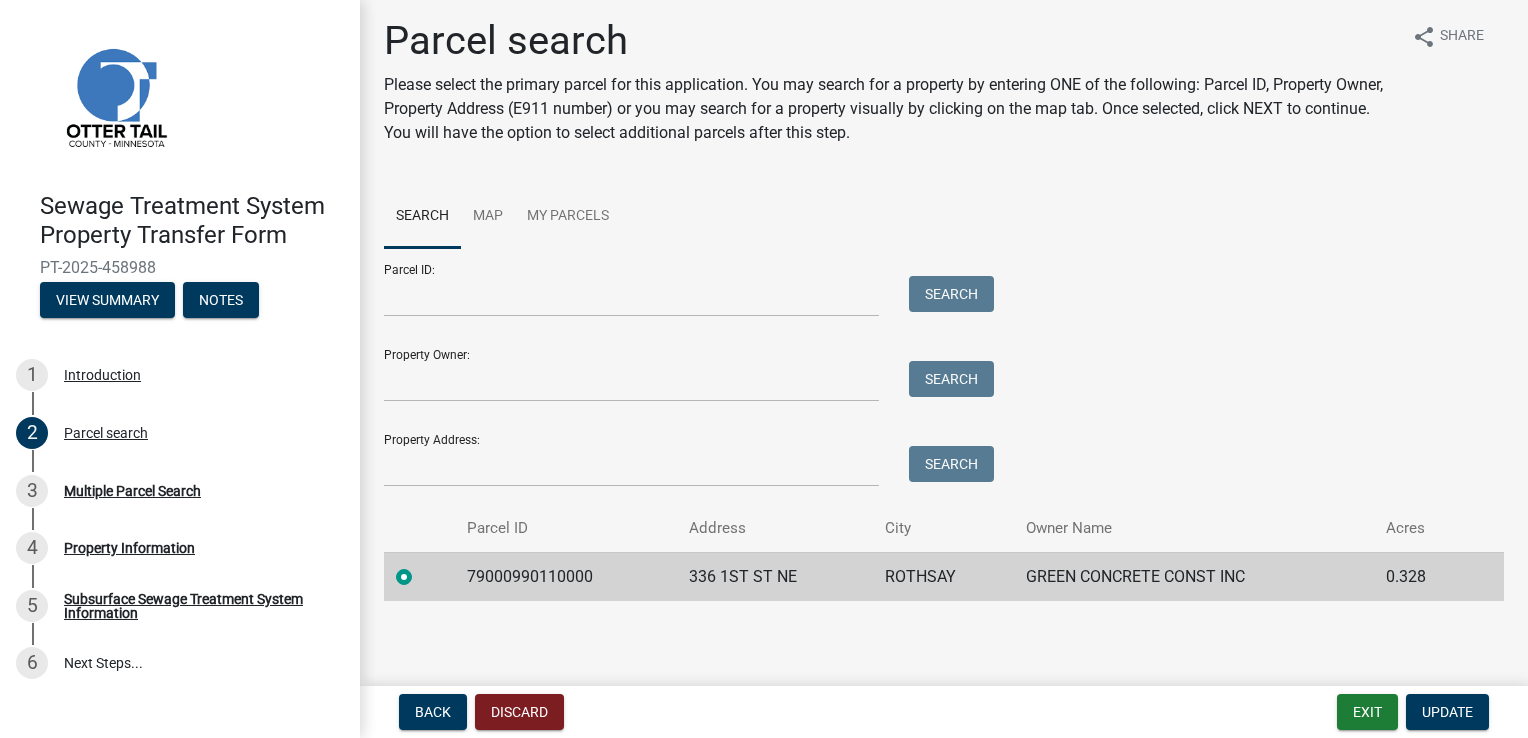 click 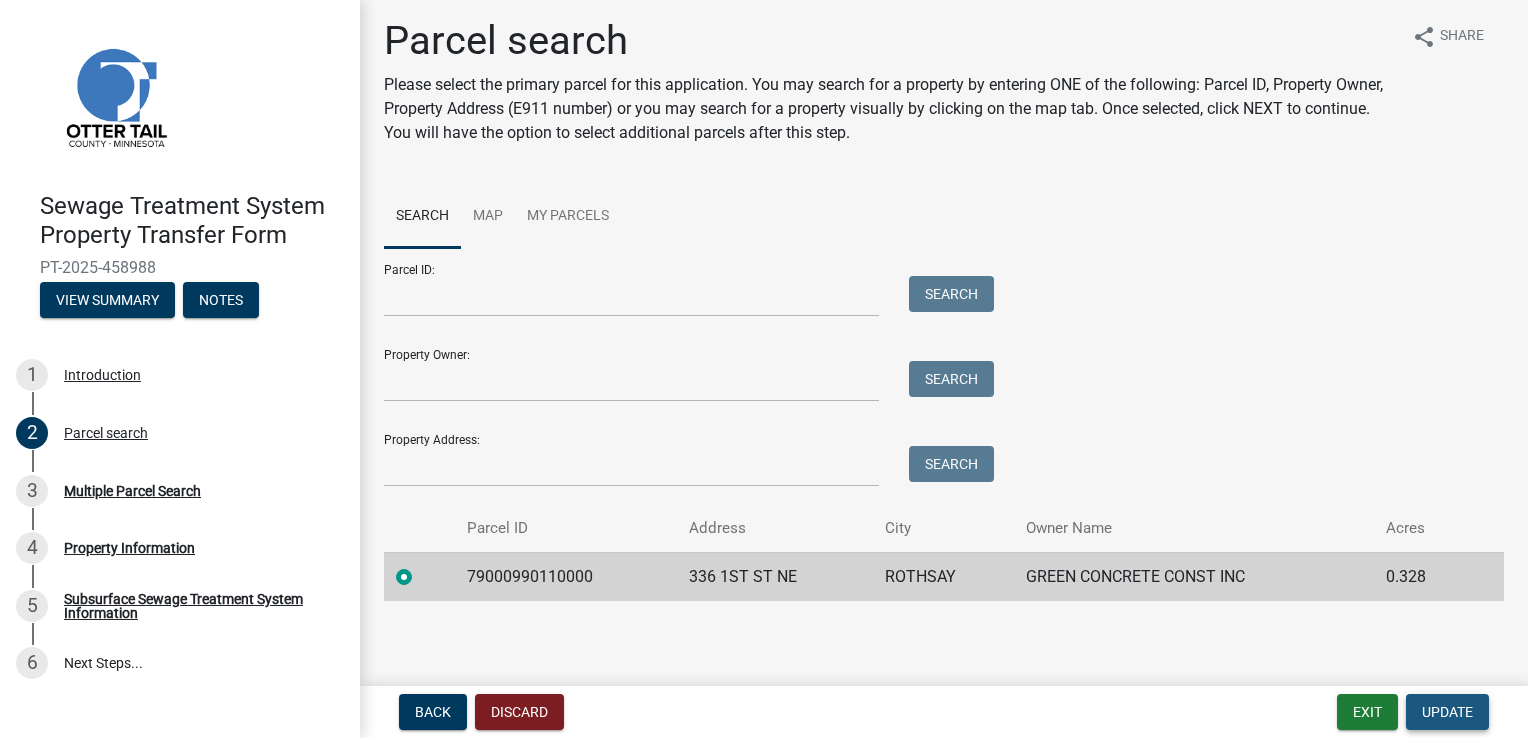 click on "Update" at bounding box center (1447, 712) 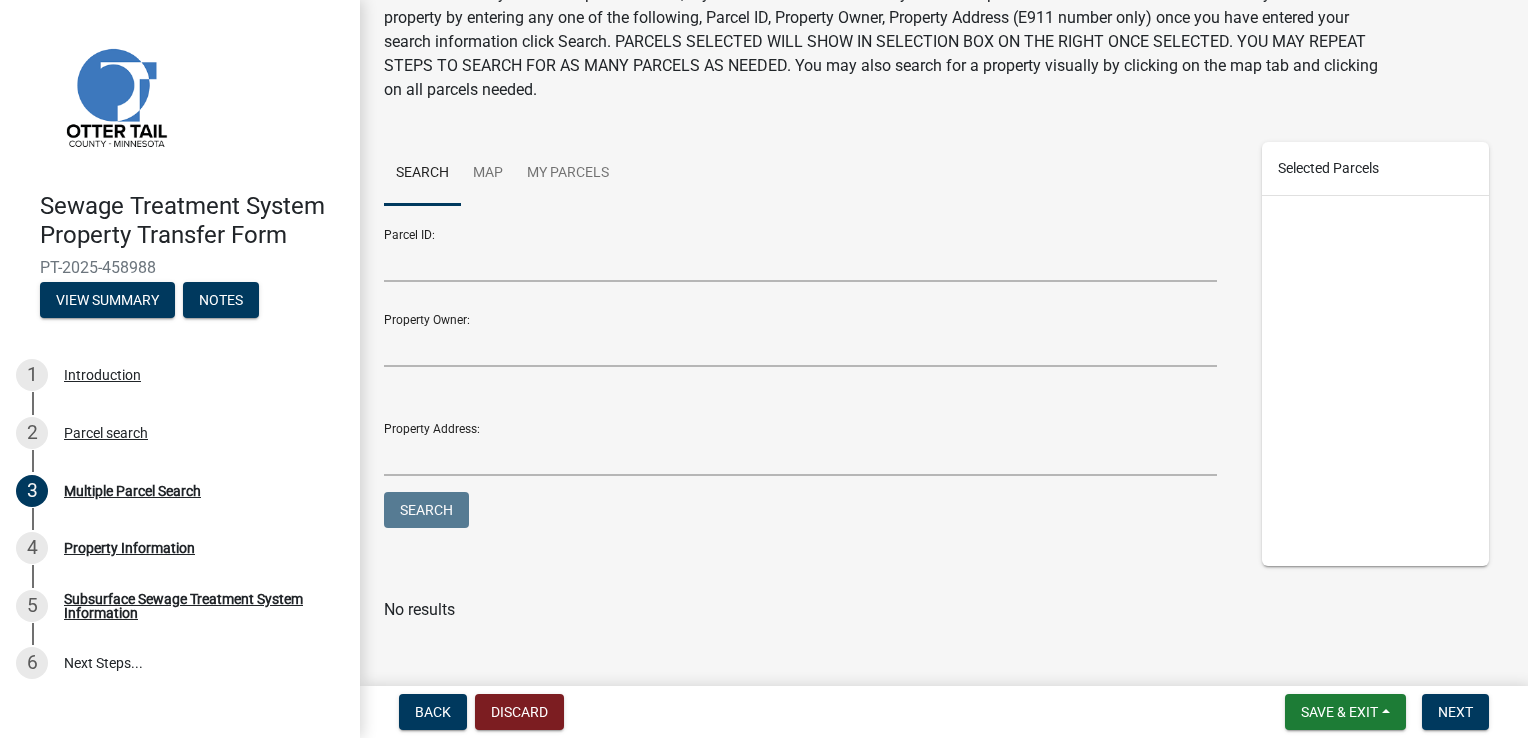 scroll, scrollTop: 119, scrollLeft: 0, axis: vertical 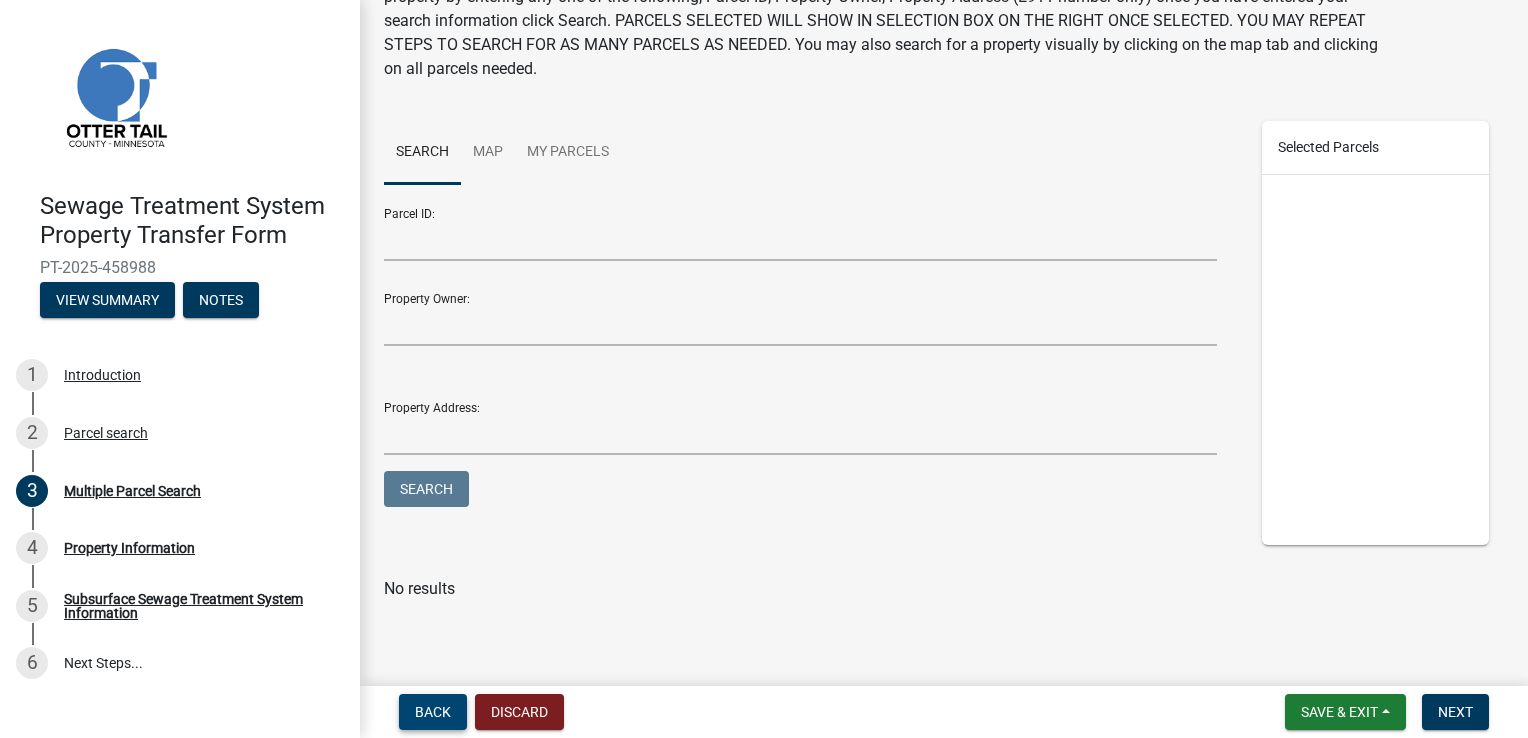 click on "Back" at bounding box center [433, 712] 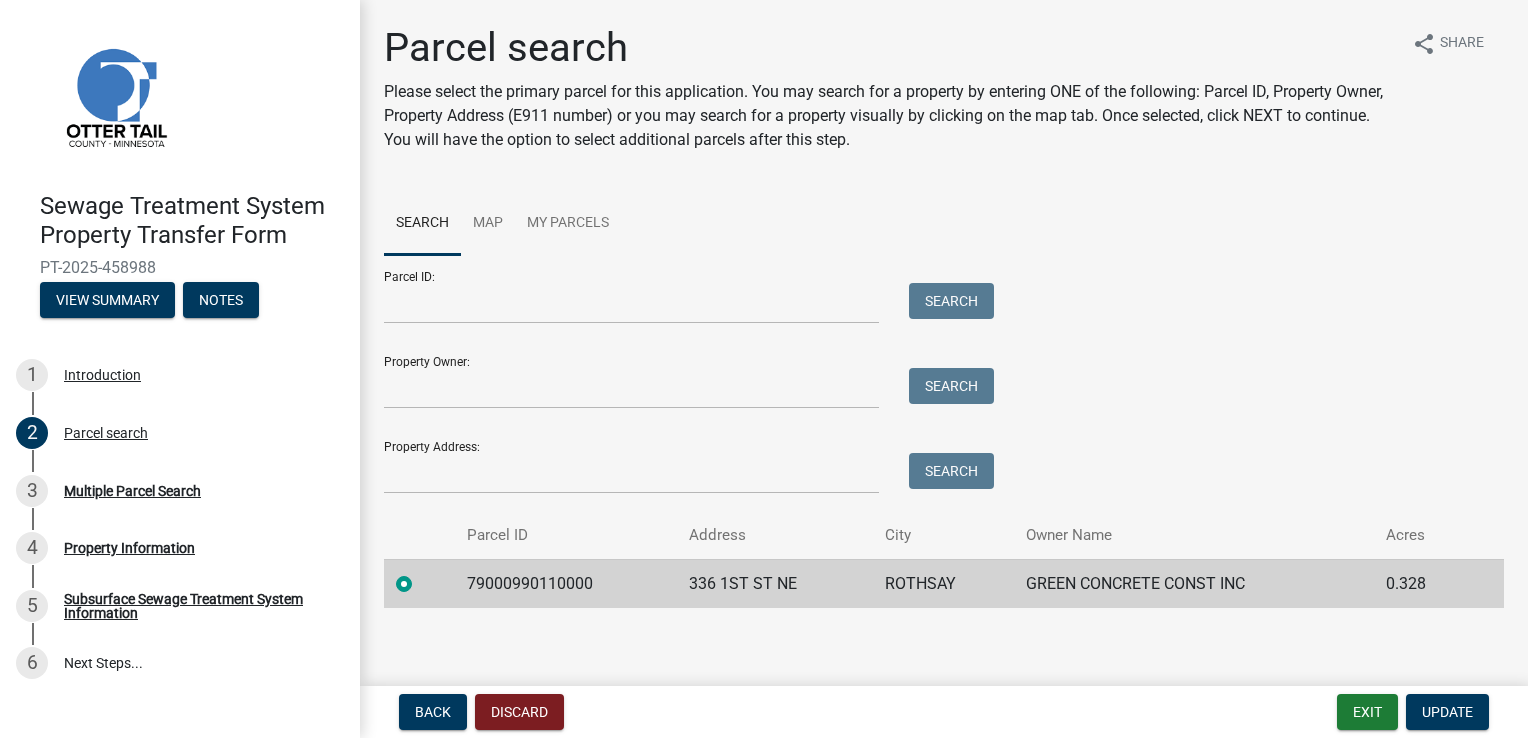 scroll, scrollTop: 7, scrollLeft: 0, axis: vertical 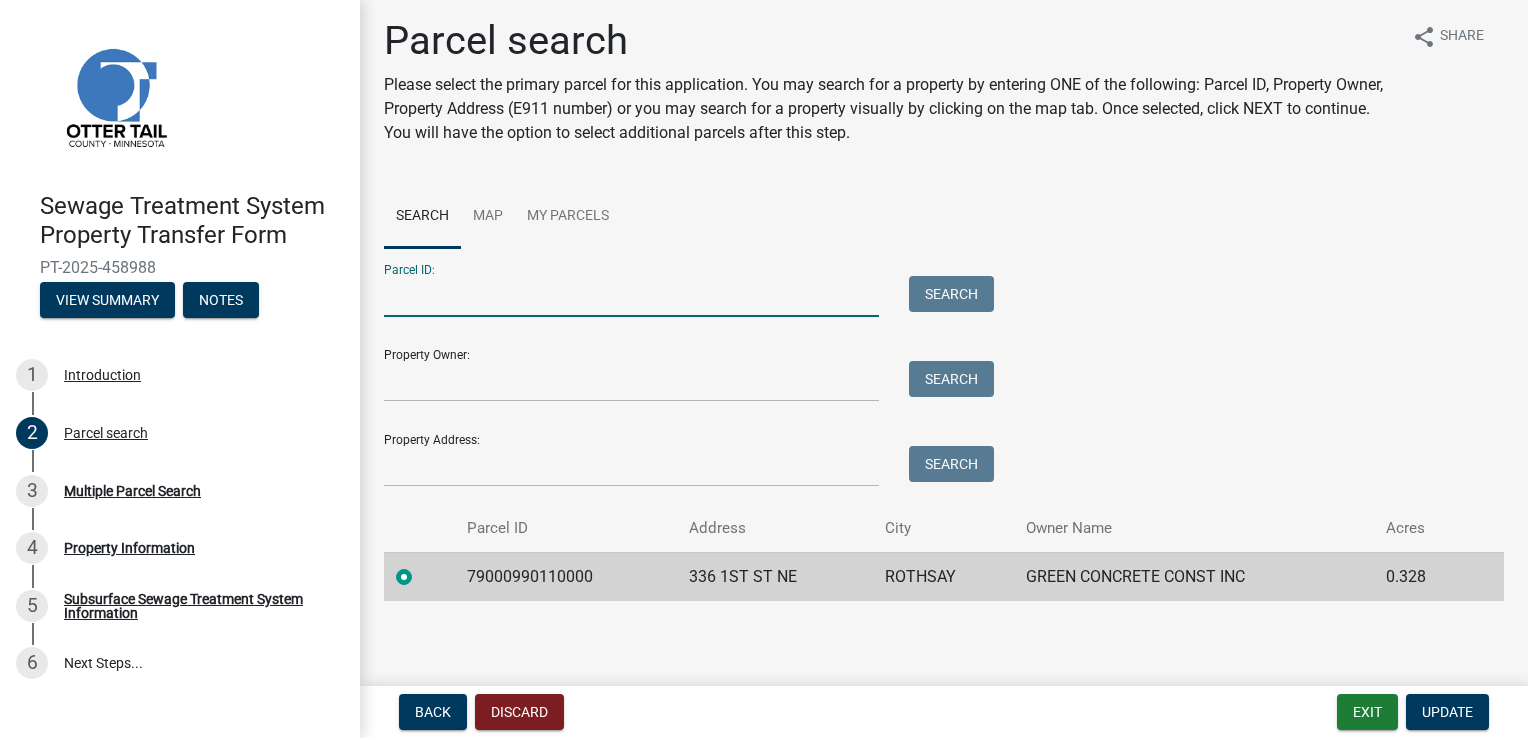click on "Parcel ID:" at bounding box center [631, 296] 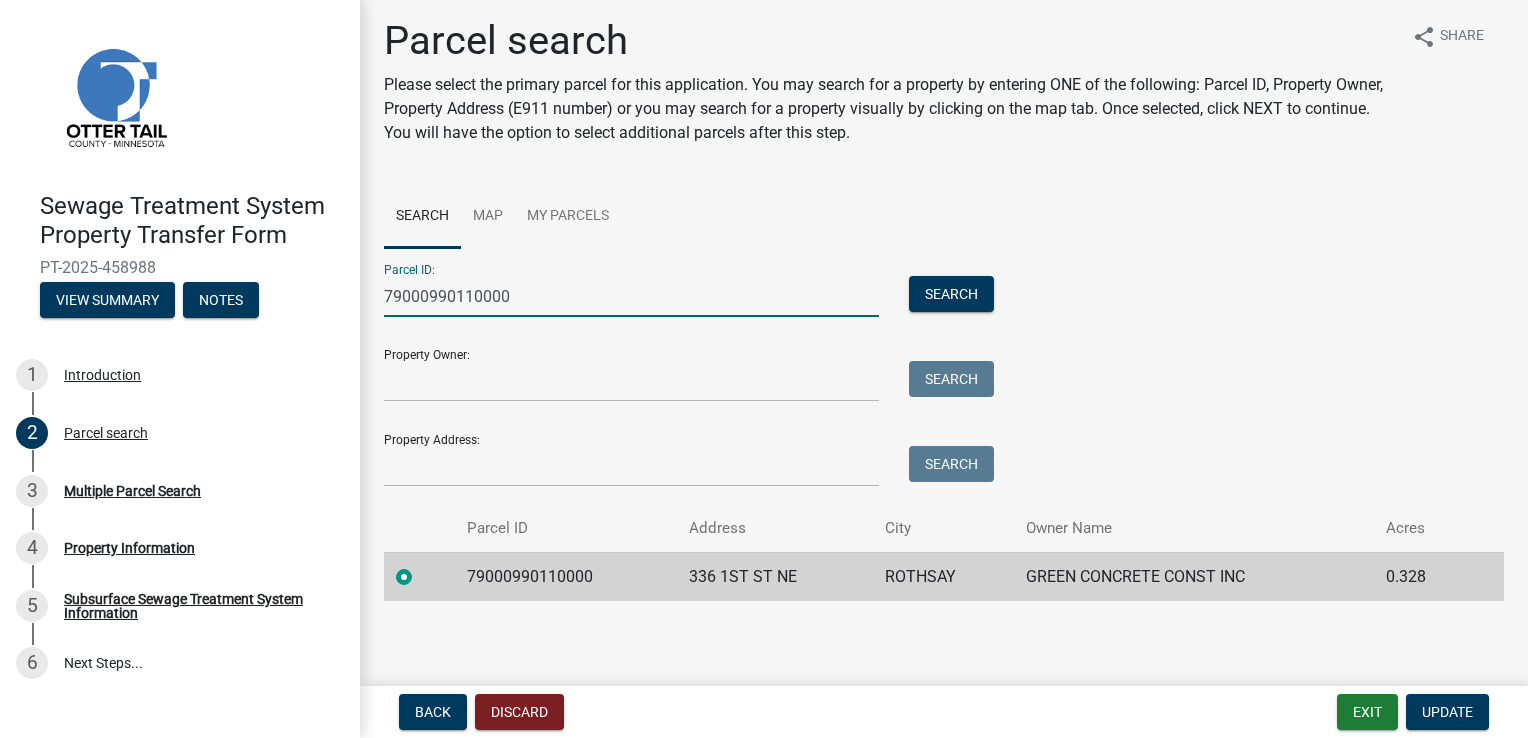 type on "79000990110000" 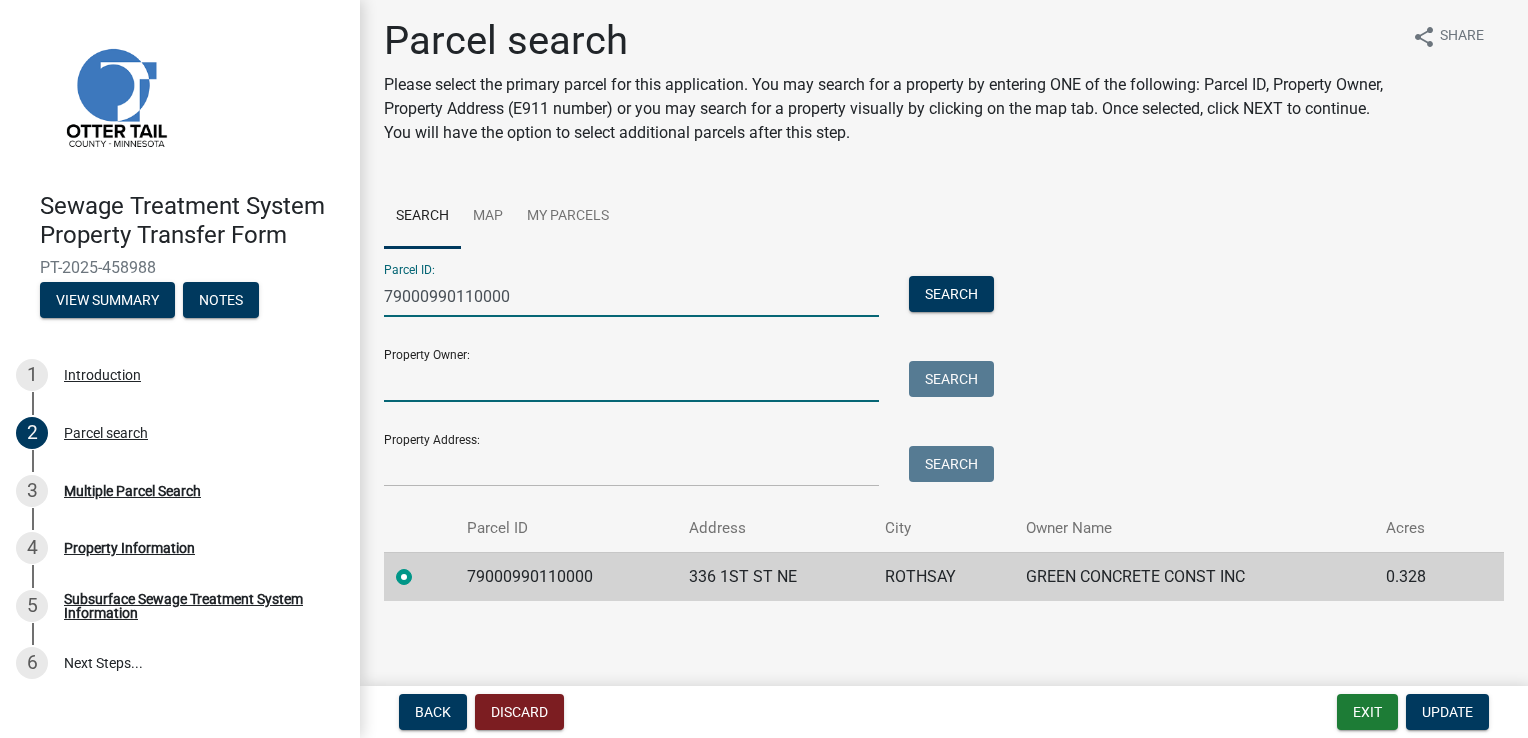 click on "Property Owner:" at bounding box center [631, 381] 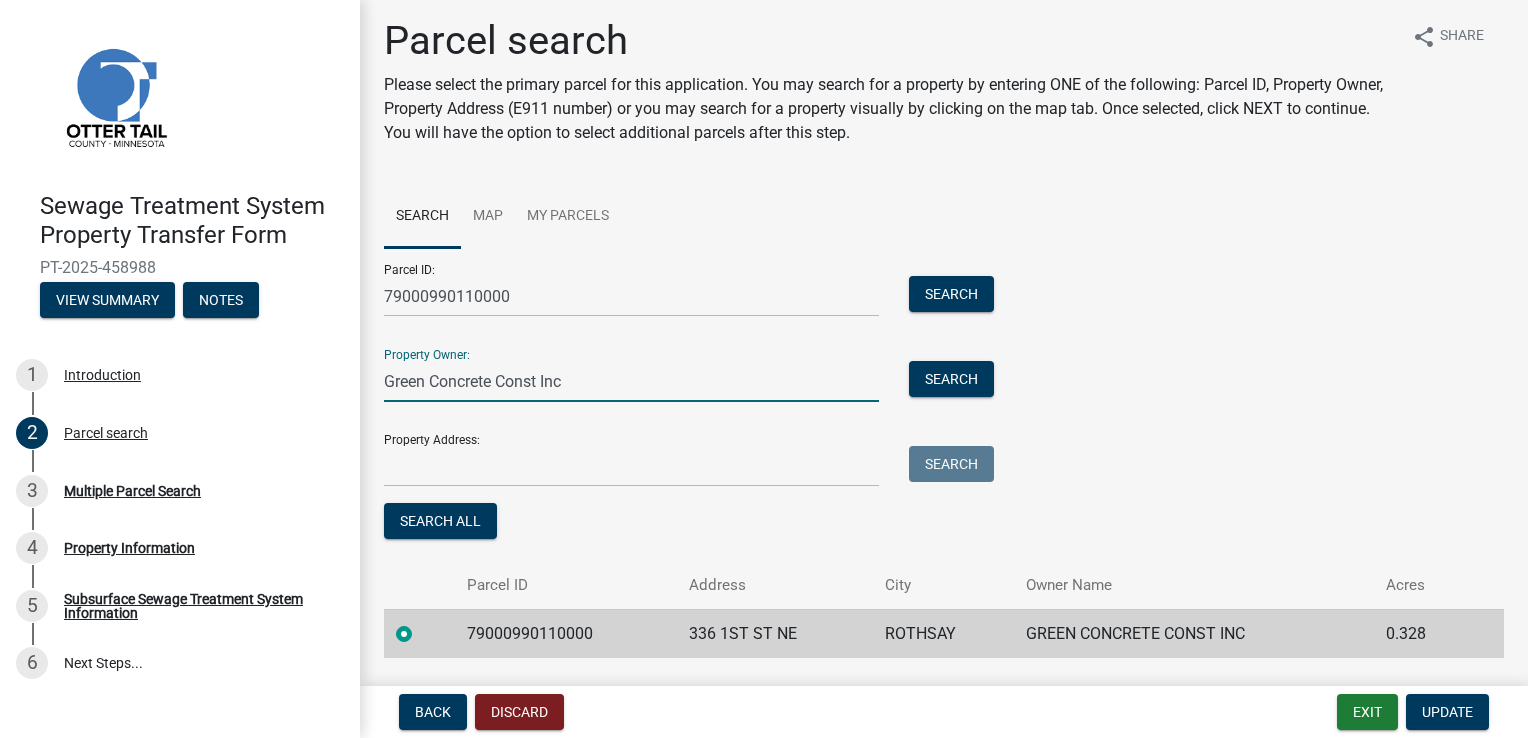type on "Green Concrete Const Inc" 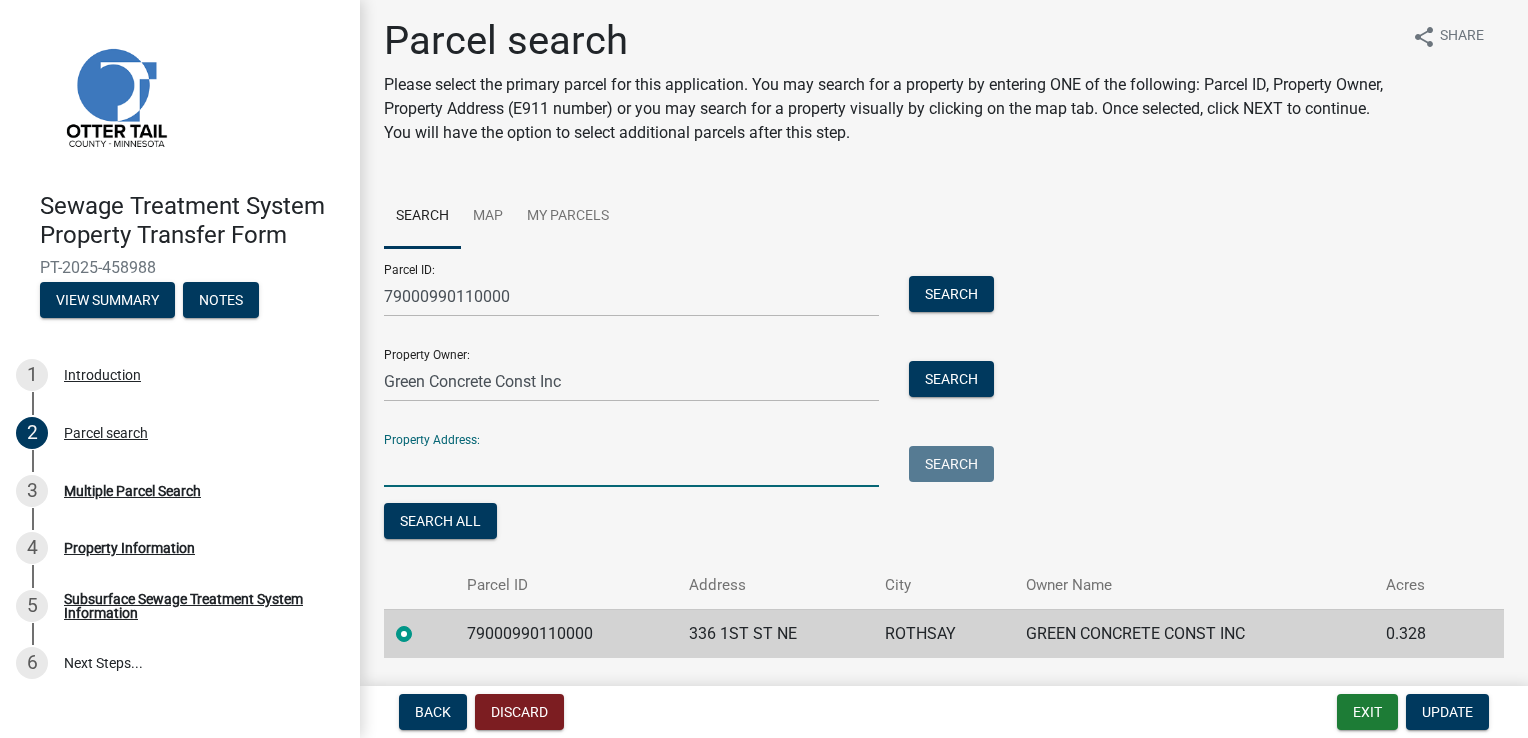 click on "Property Address:" at bounding box center (631, 466) 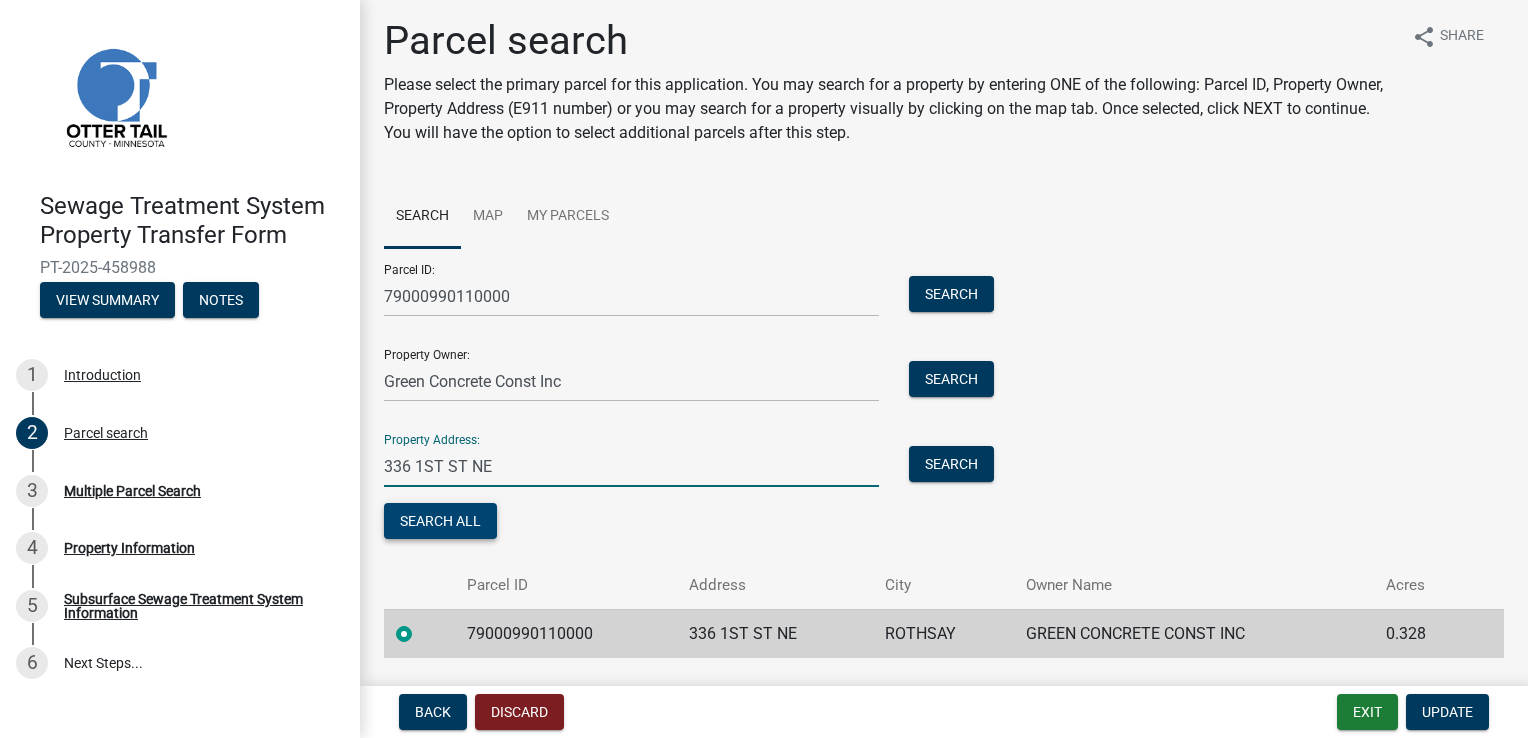 type on "336 1ST ST NE" 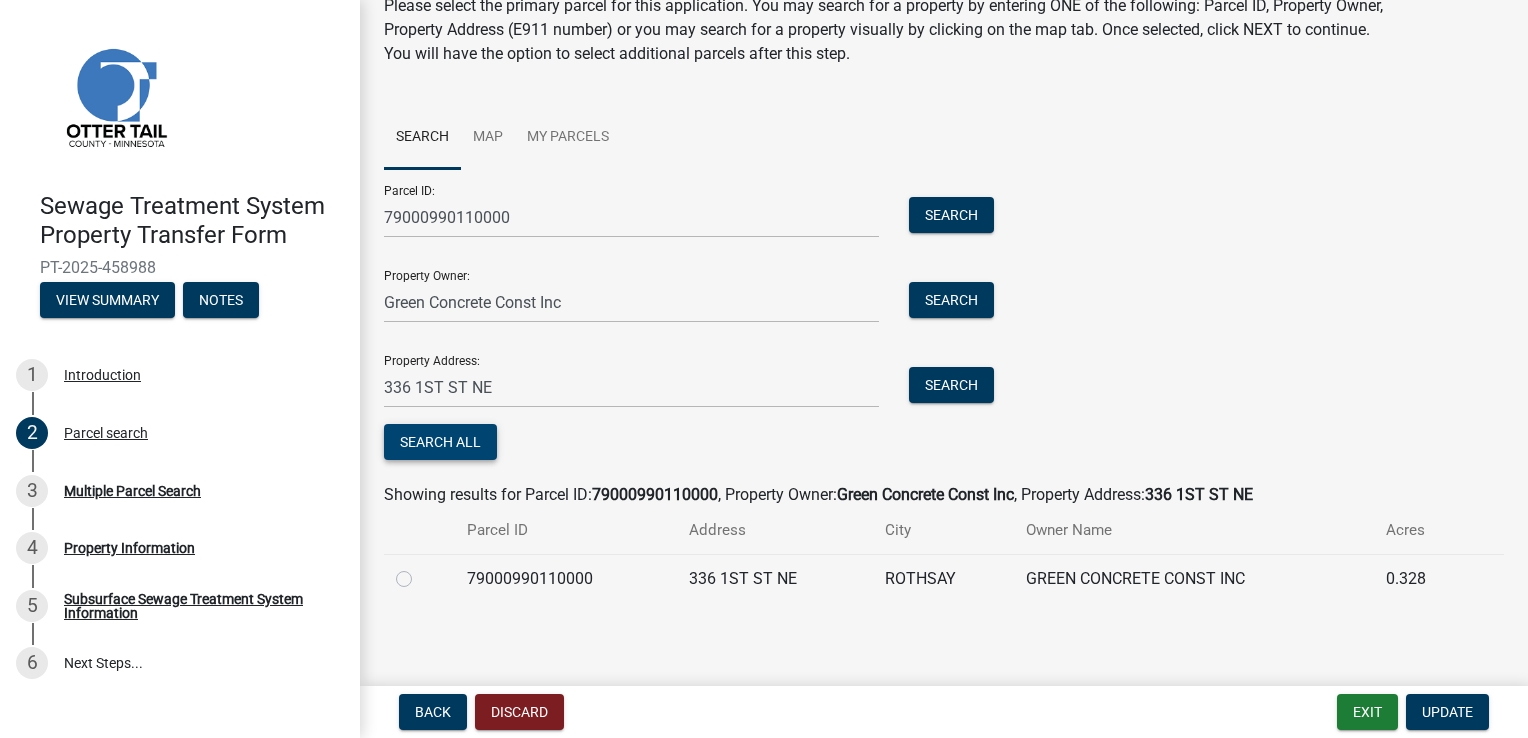 scroll, scrollTop: 88, scrollLeft: 0, axis: vertical 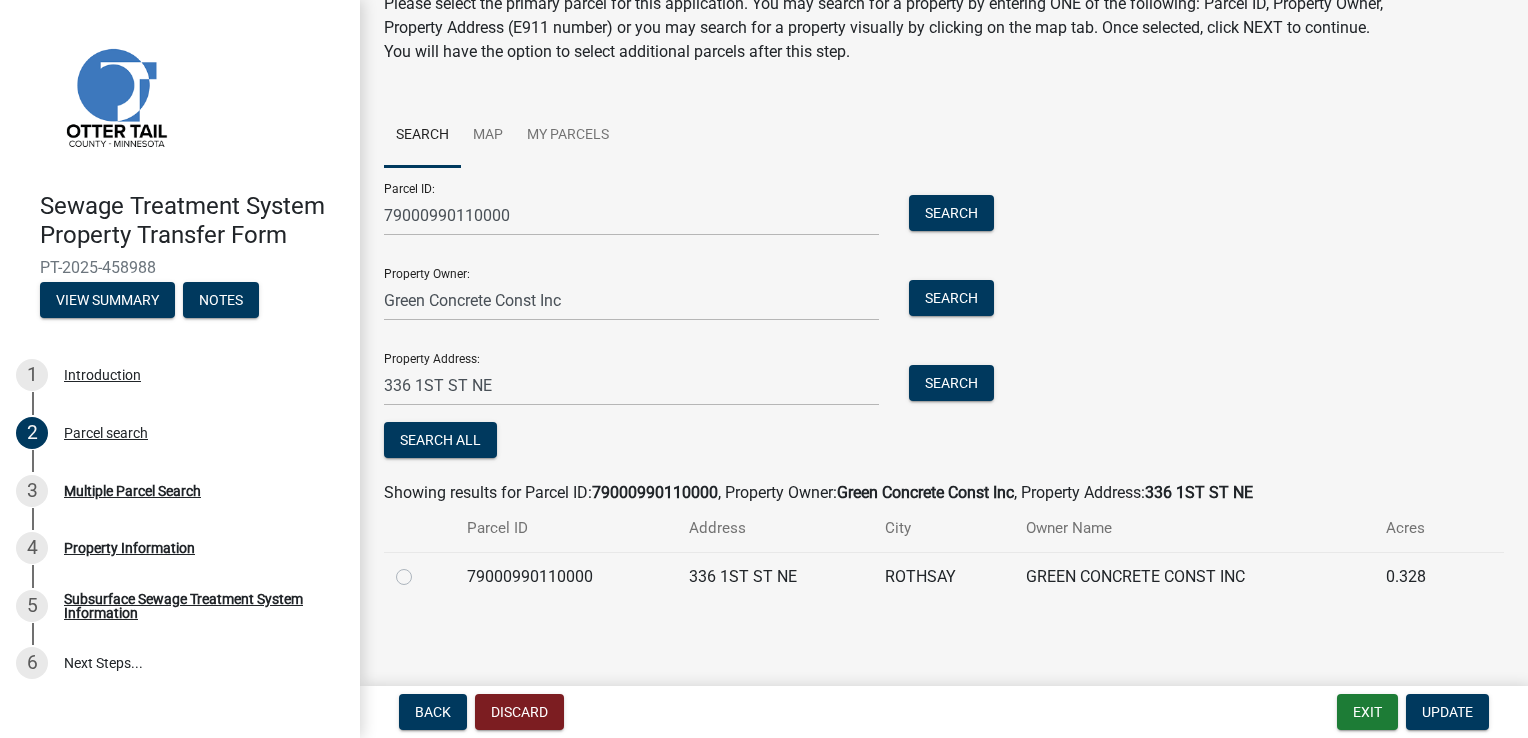 click 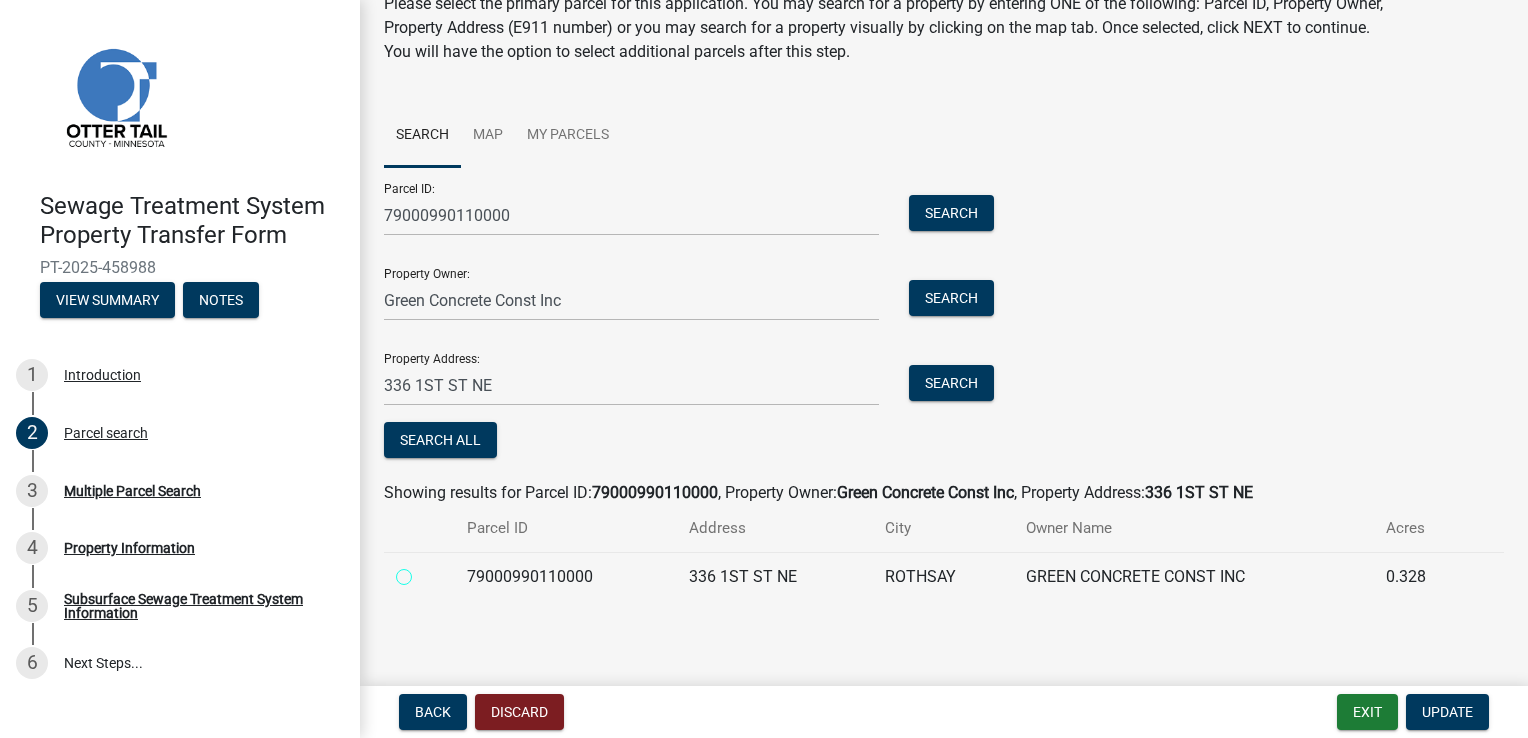 radio on "true" 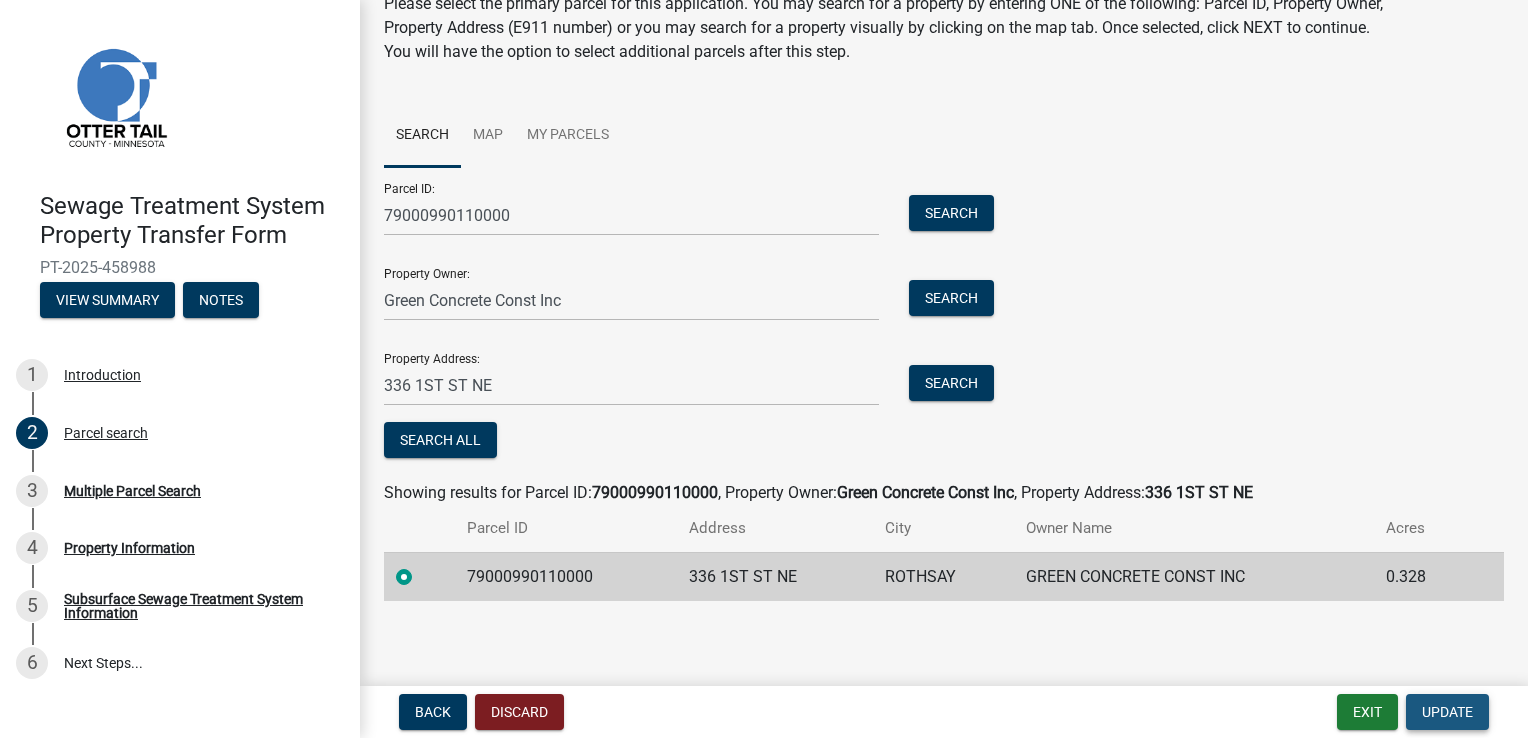 click on "Update" at bounding box center (1447, 712) 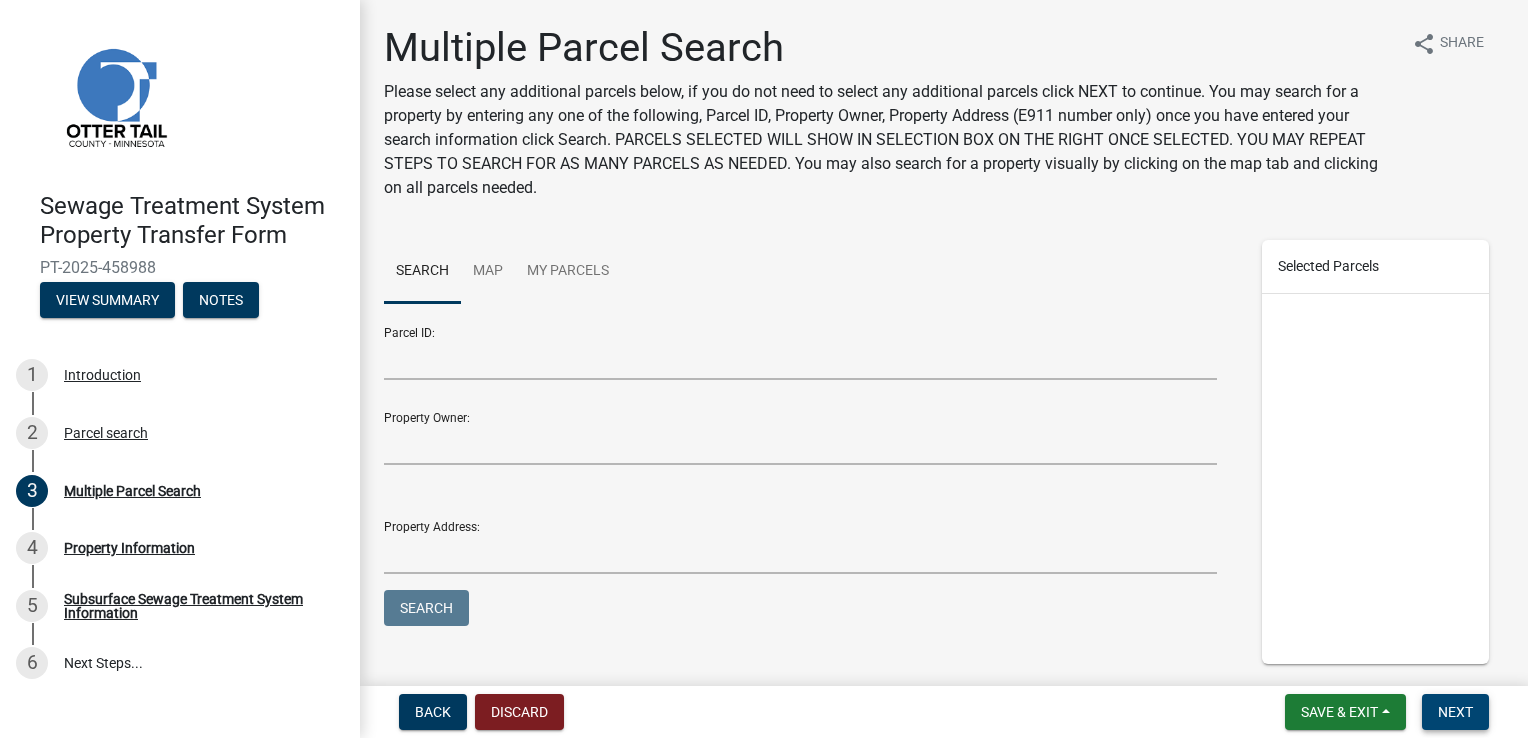 click on "Next" at bounding box center (1455, 712) 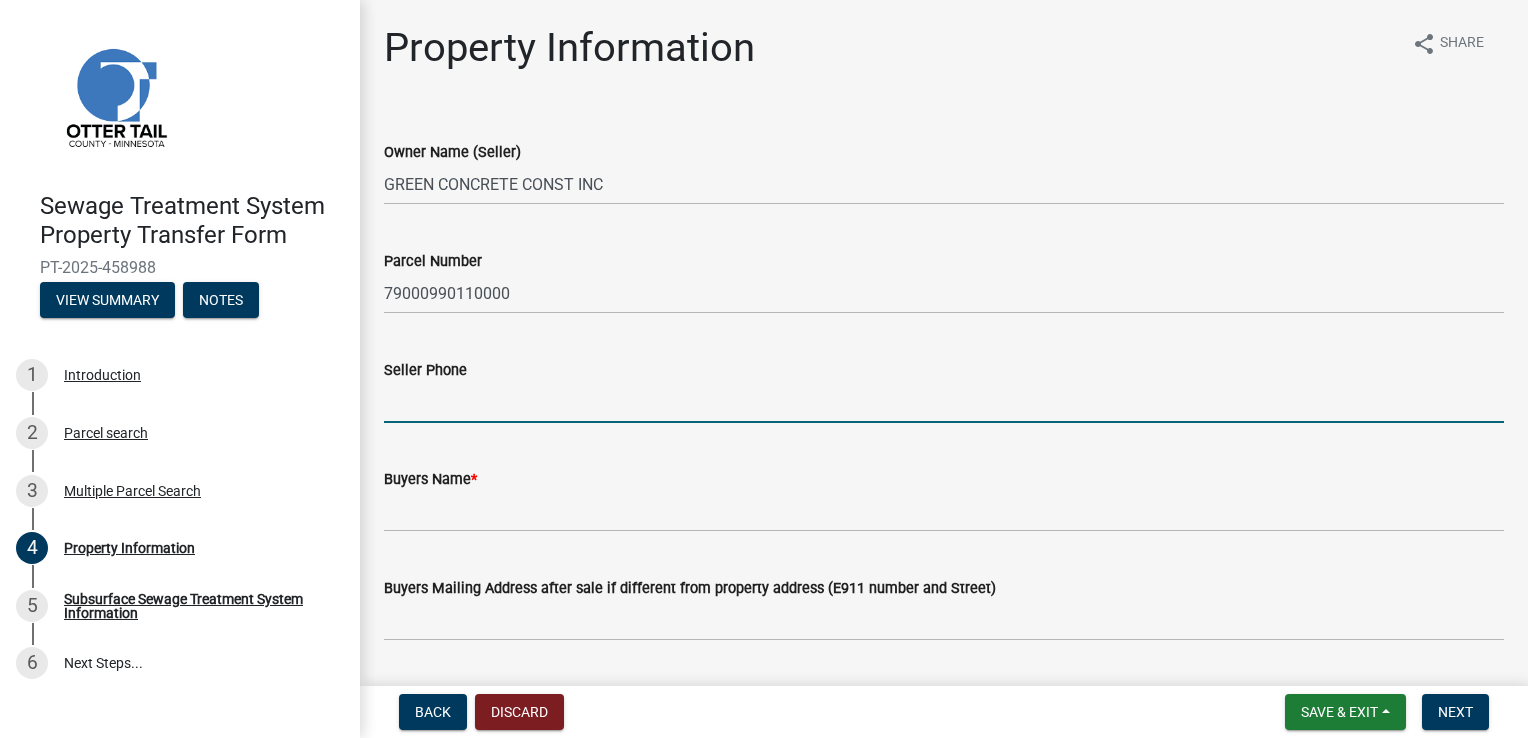 click on "Seller Phone" at bounding box center [944, 402] 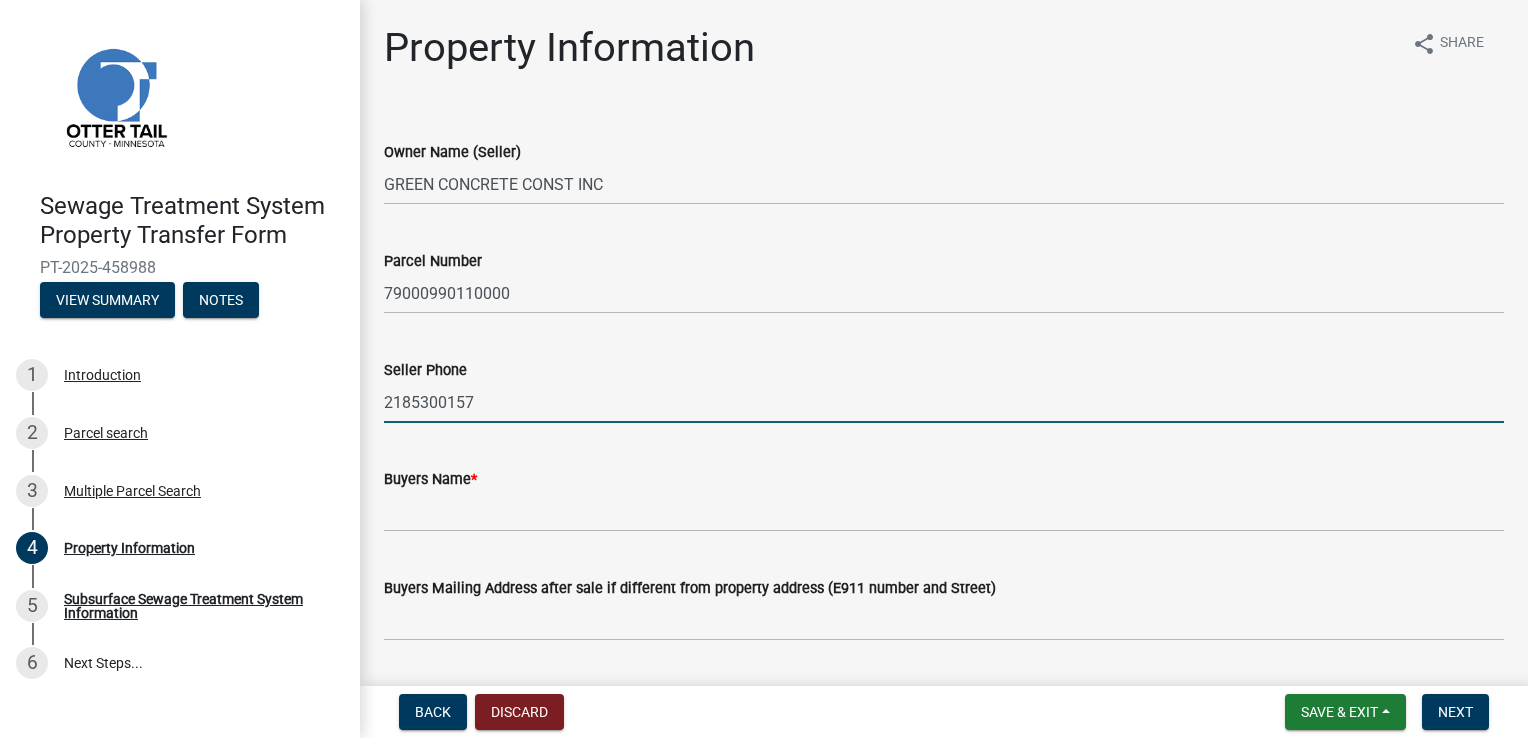 type on "39247 140th Avenue, [CITY], [STATE], USA" 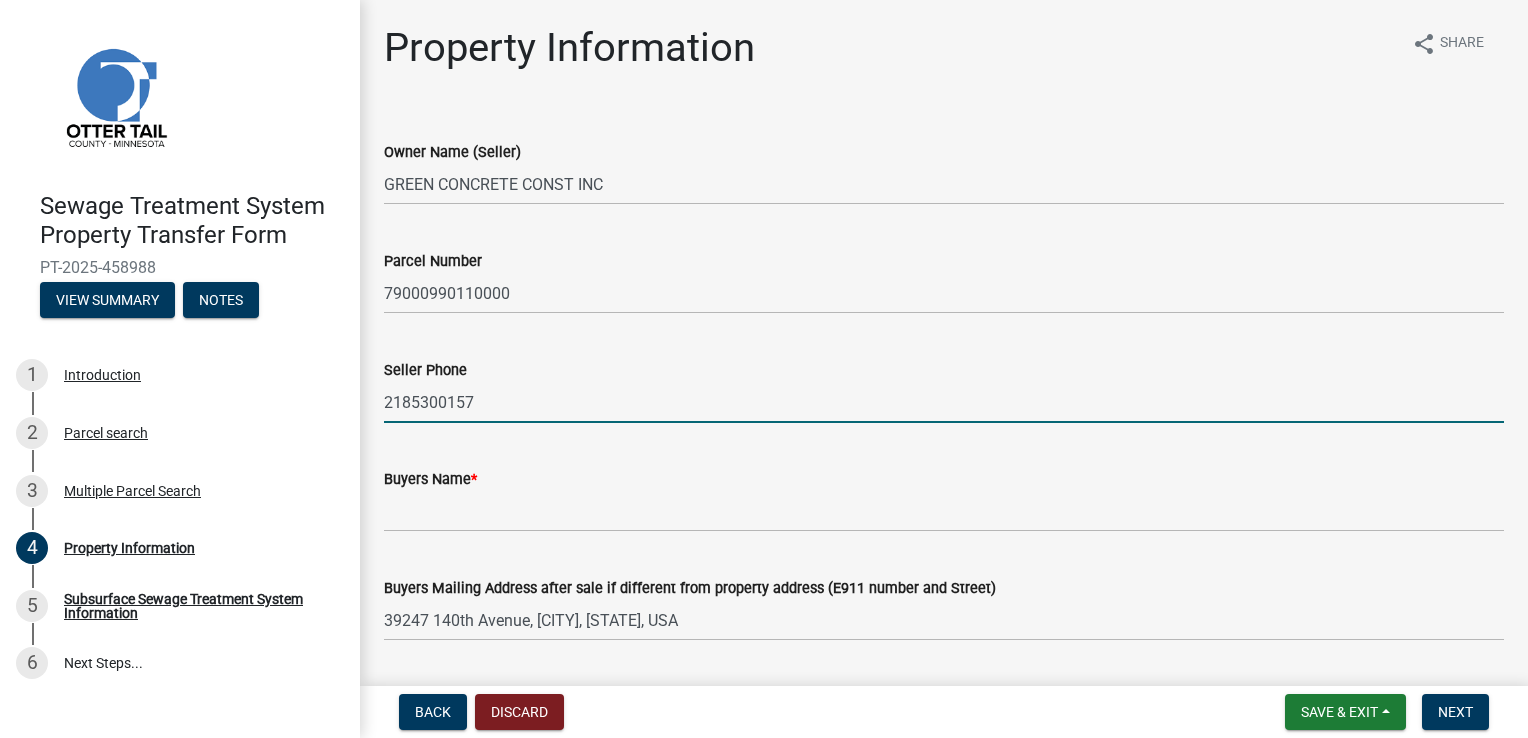 type on "gcci2017@gmail.com" 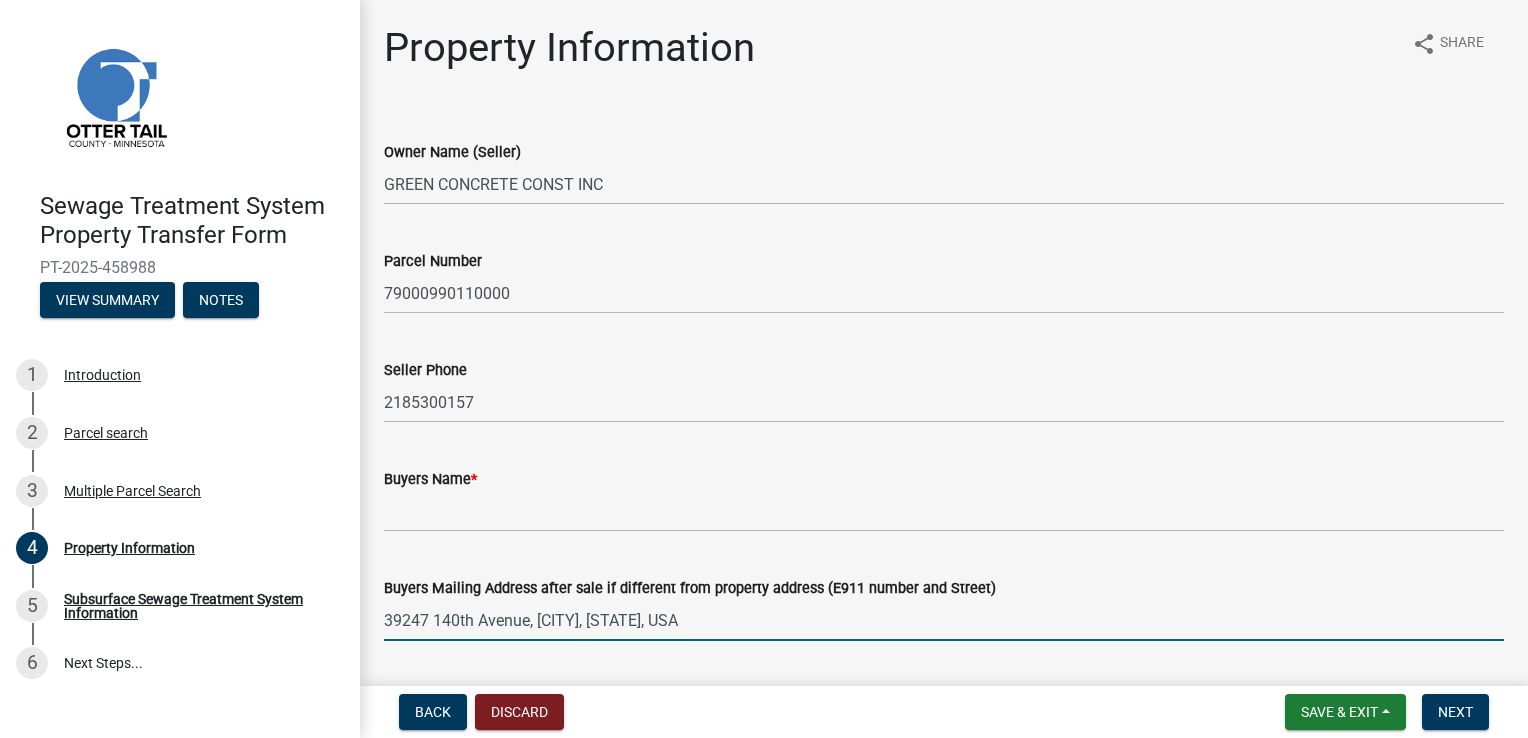 drag, startPoint x: 743, startPoint y: 618, endPoint x: 364, endPoint y: 622, distance: 379.02112 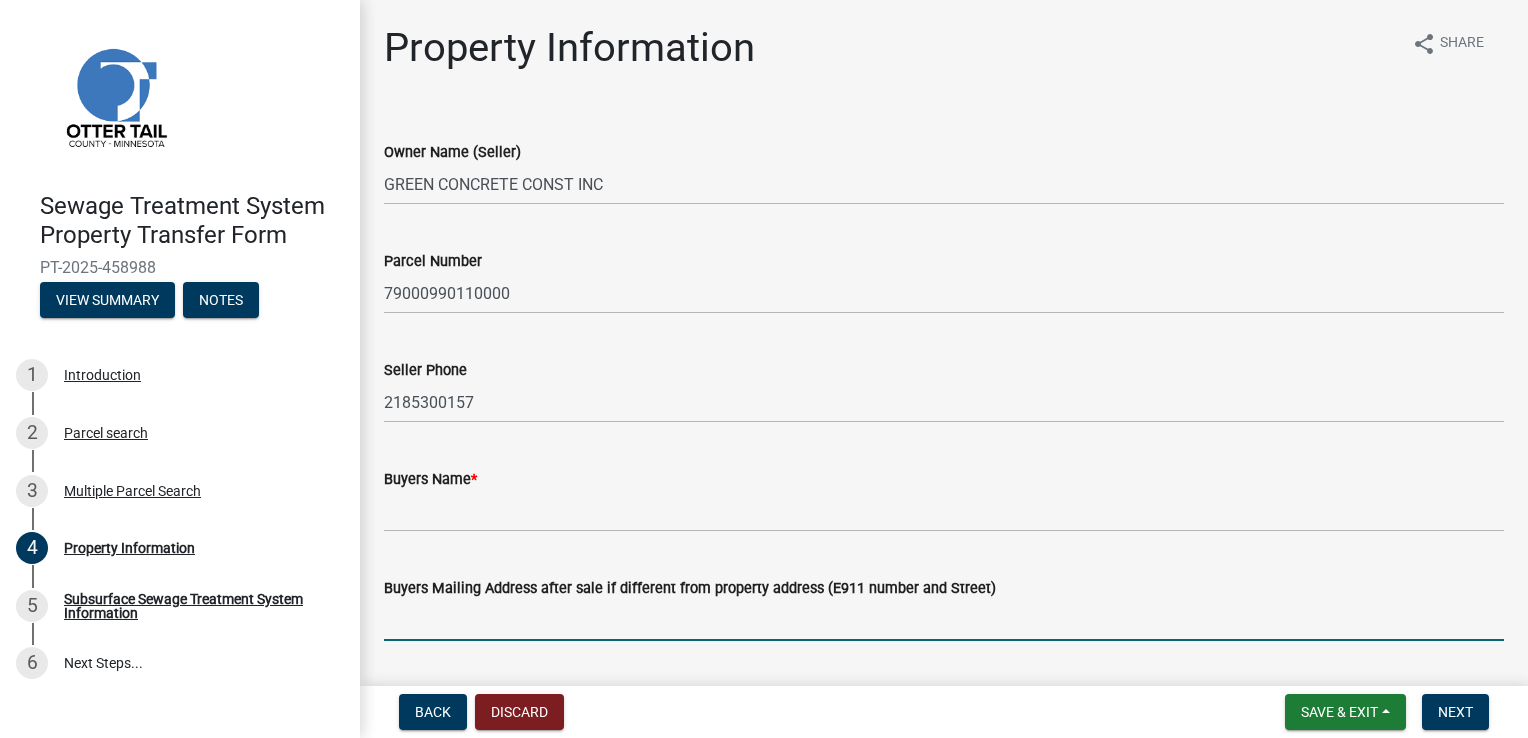 type 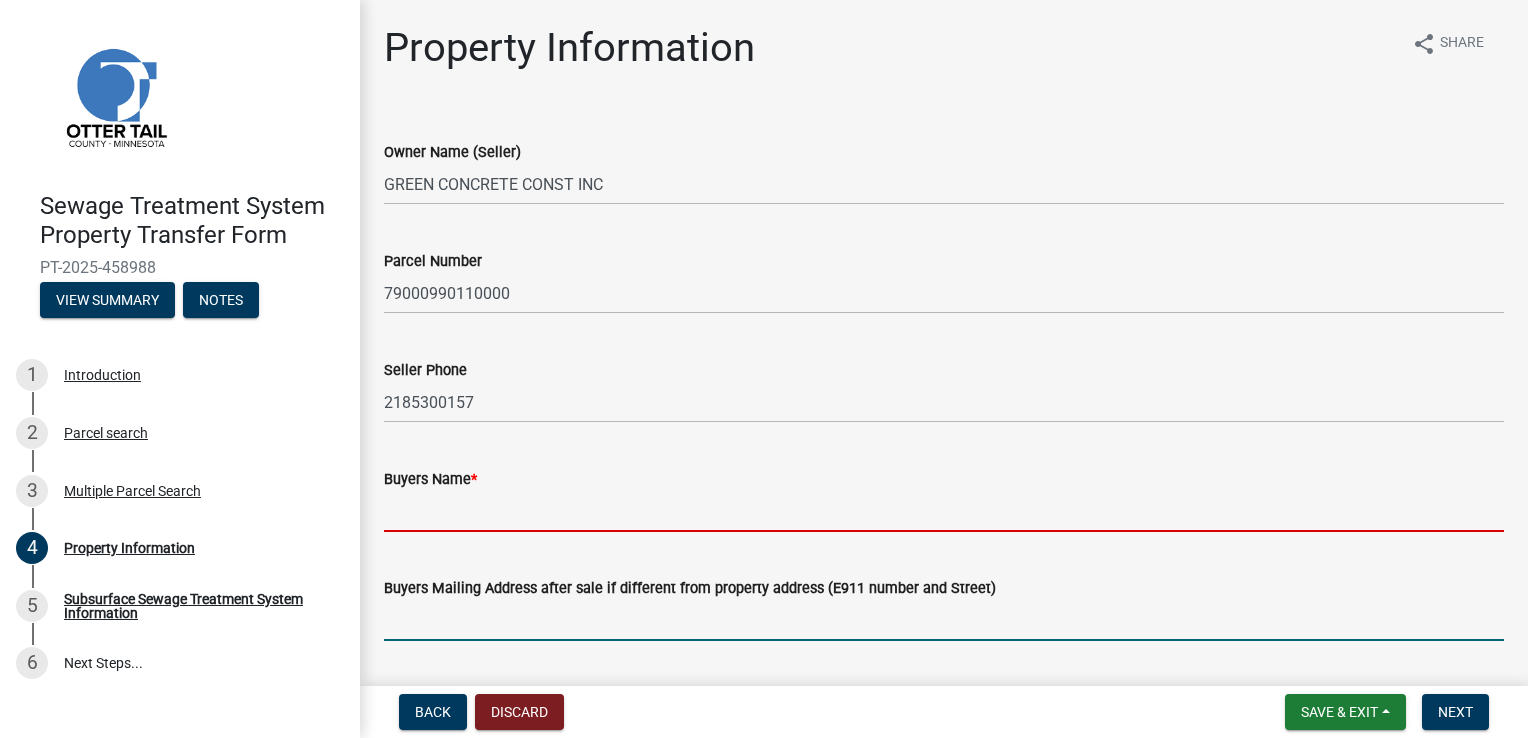 click on "Buyers Name  *" at bounding box center [944, 511] 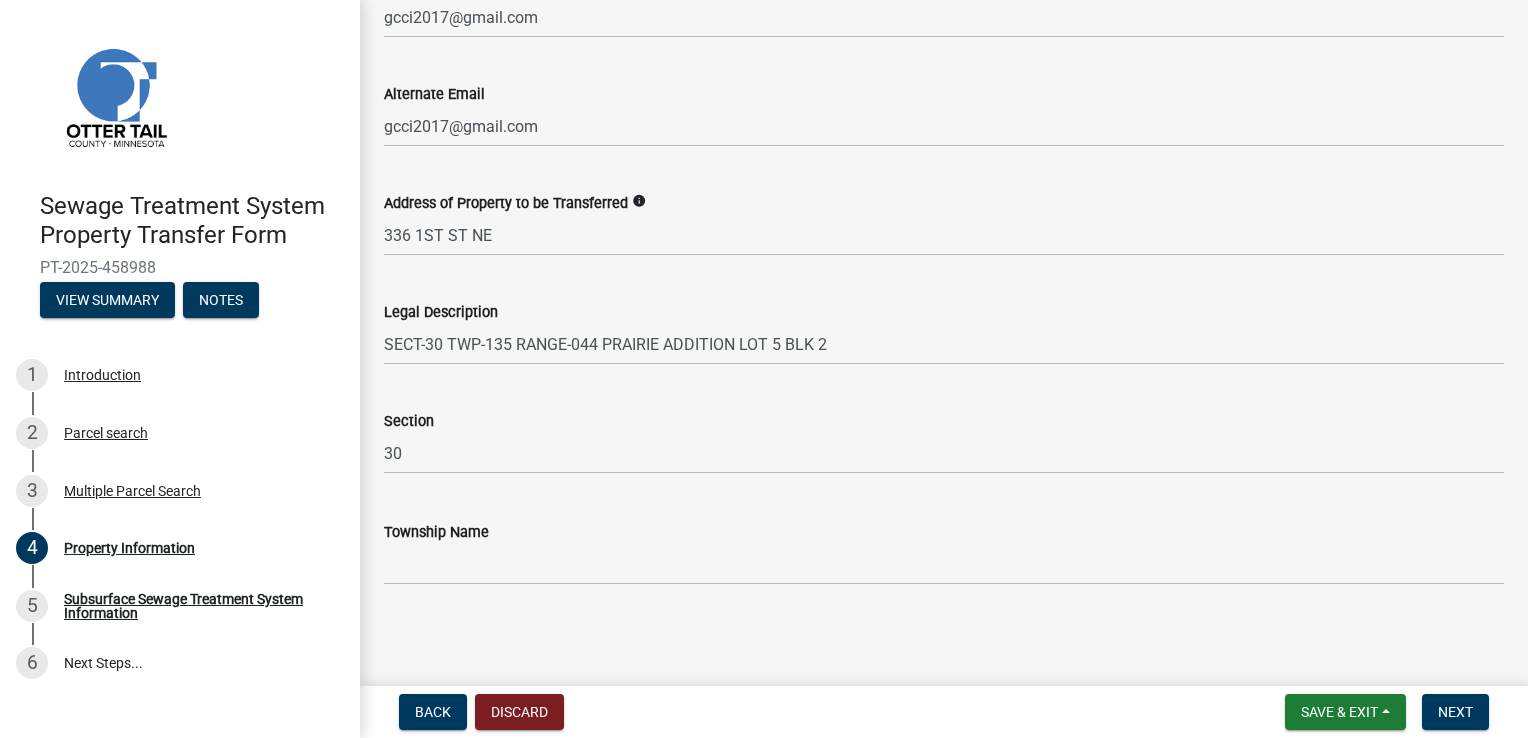 scroll, scrollTop: 1068, scrollLeft: 0, axis: vertical 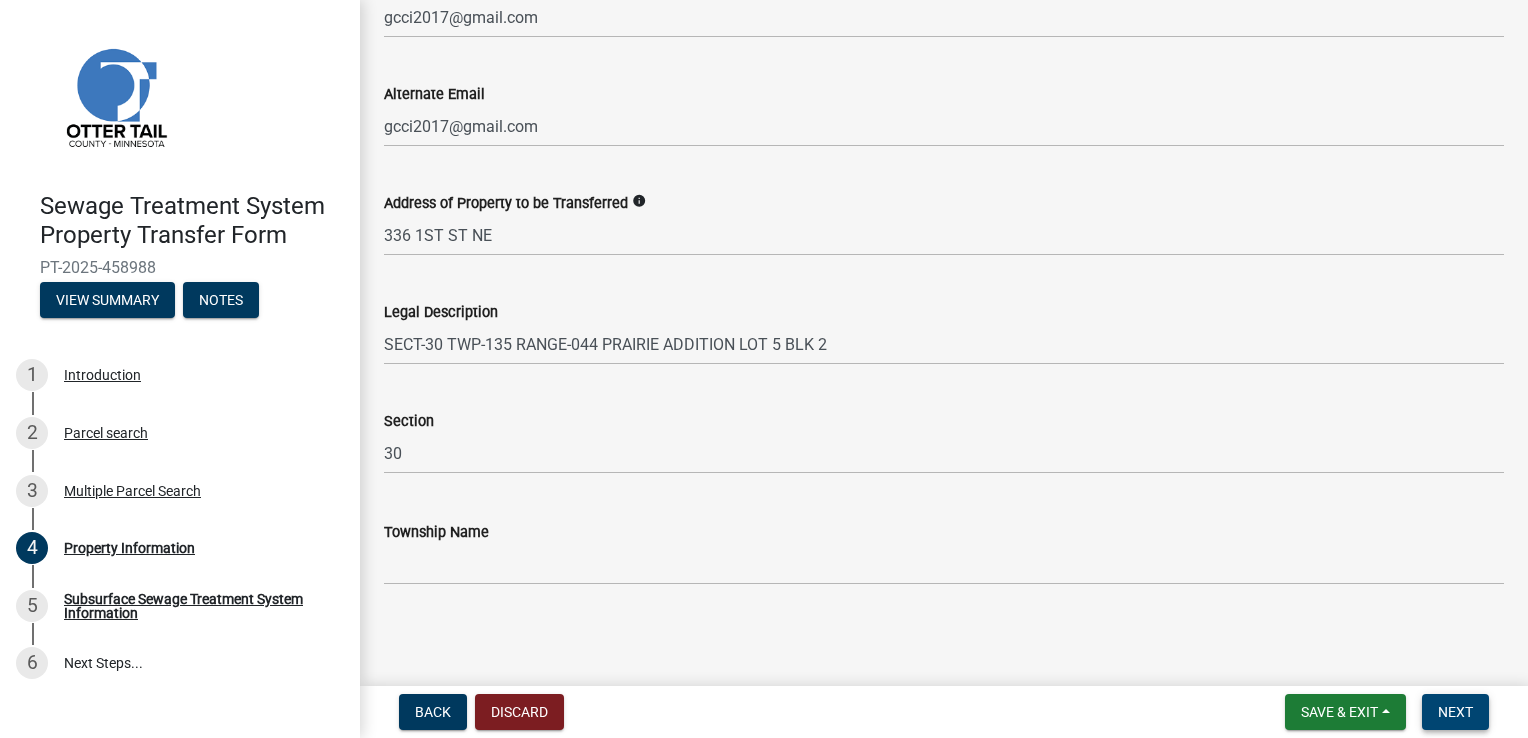 type on "[FIRST] [LAST]" 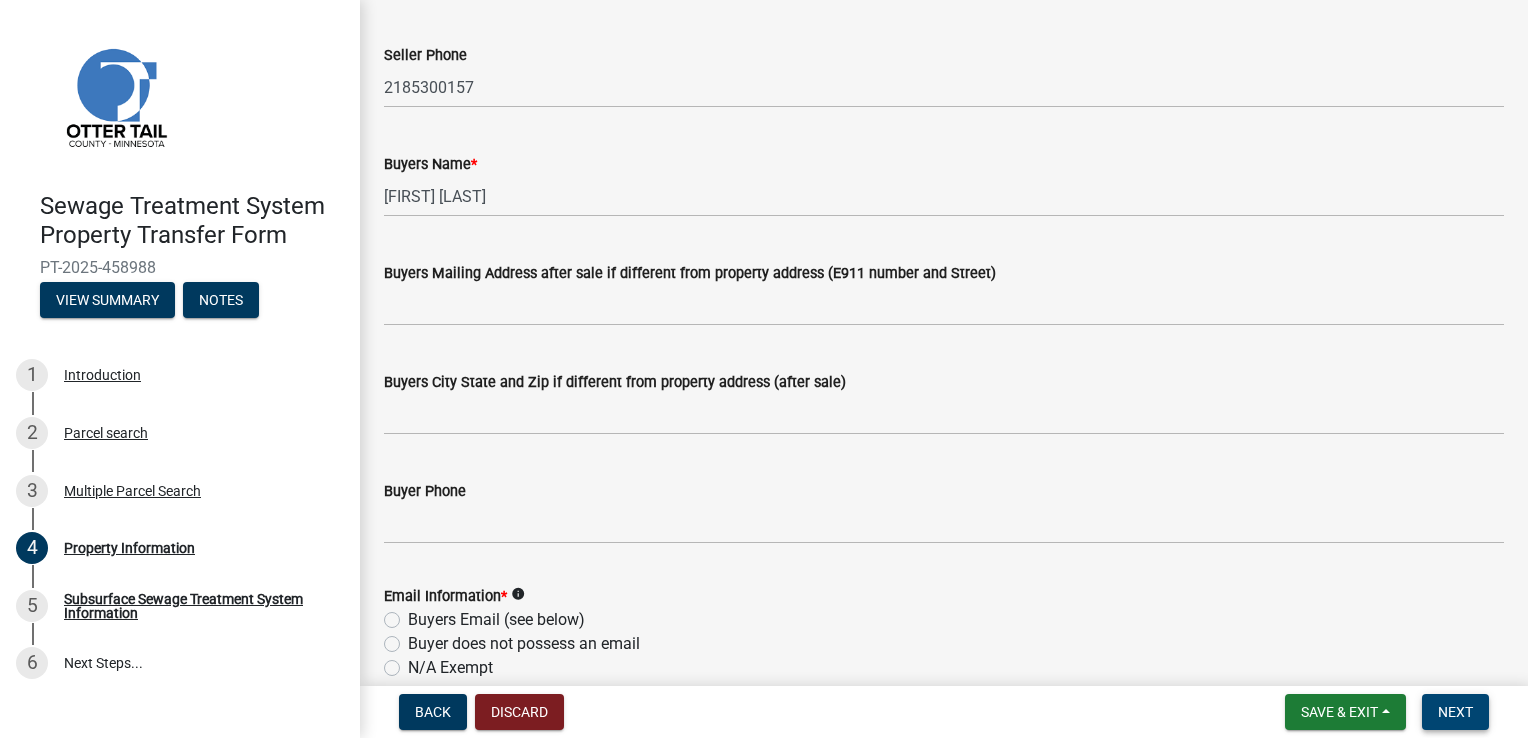 scroll, scrollTop: 408, scrollLeft: 0, axis: vertical 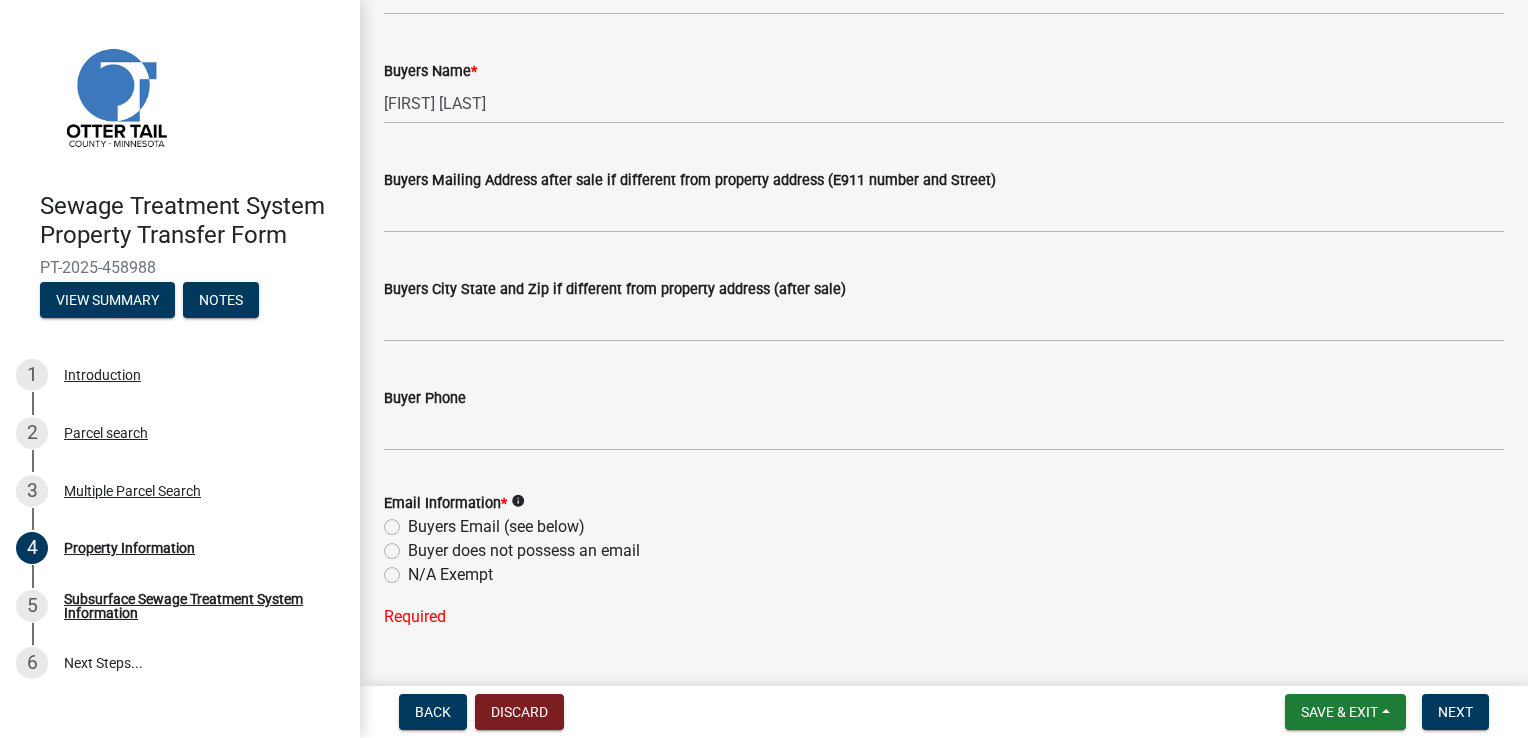click on "Buyers Email (see below)" 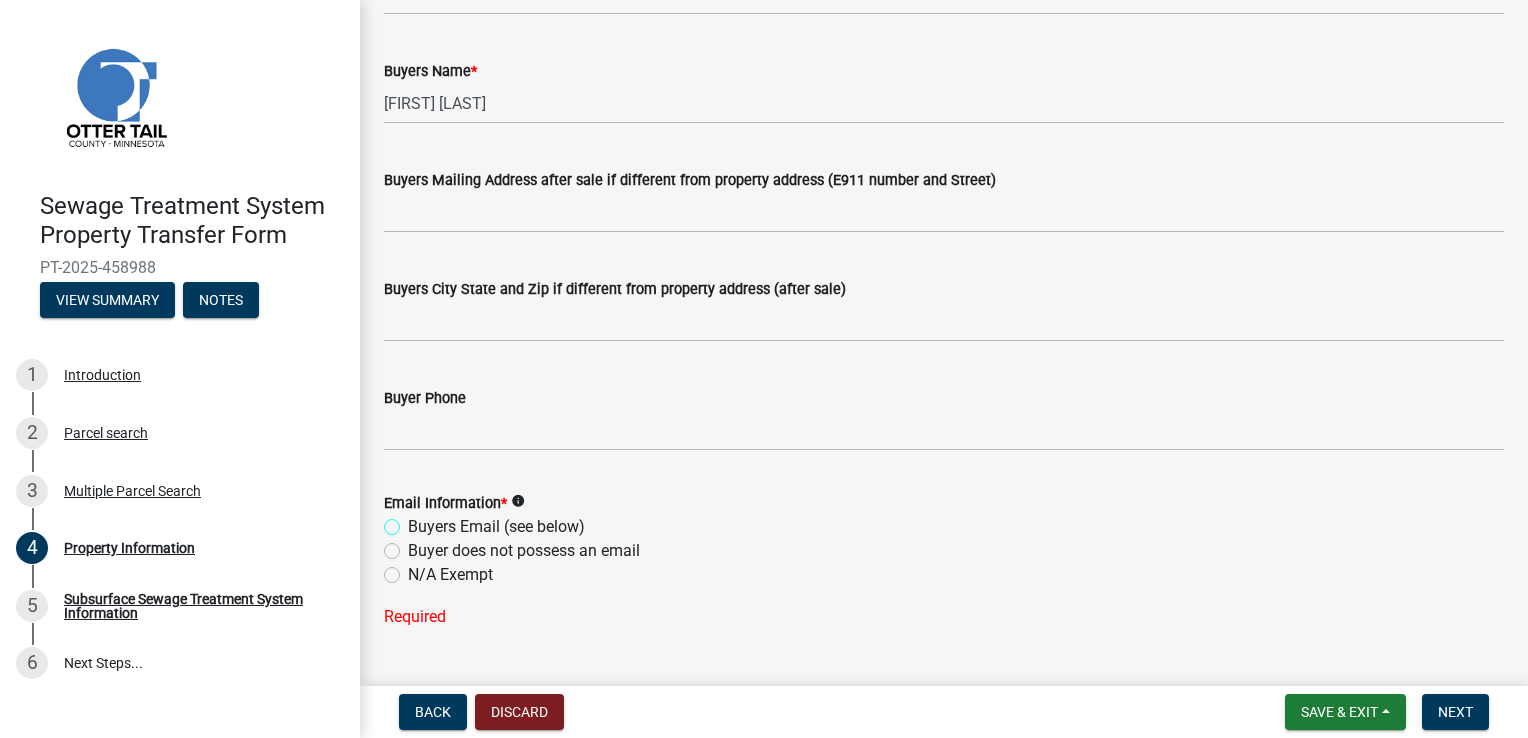 click on "Buyers Email (see below)" at bounding box center [414, 521] 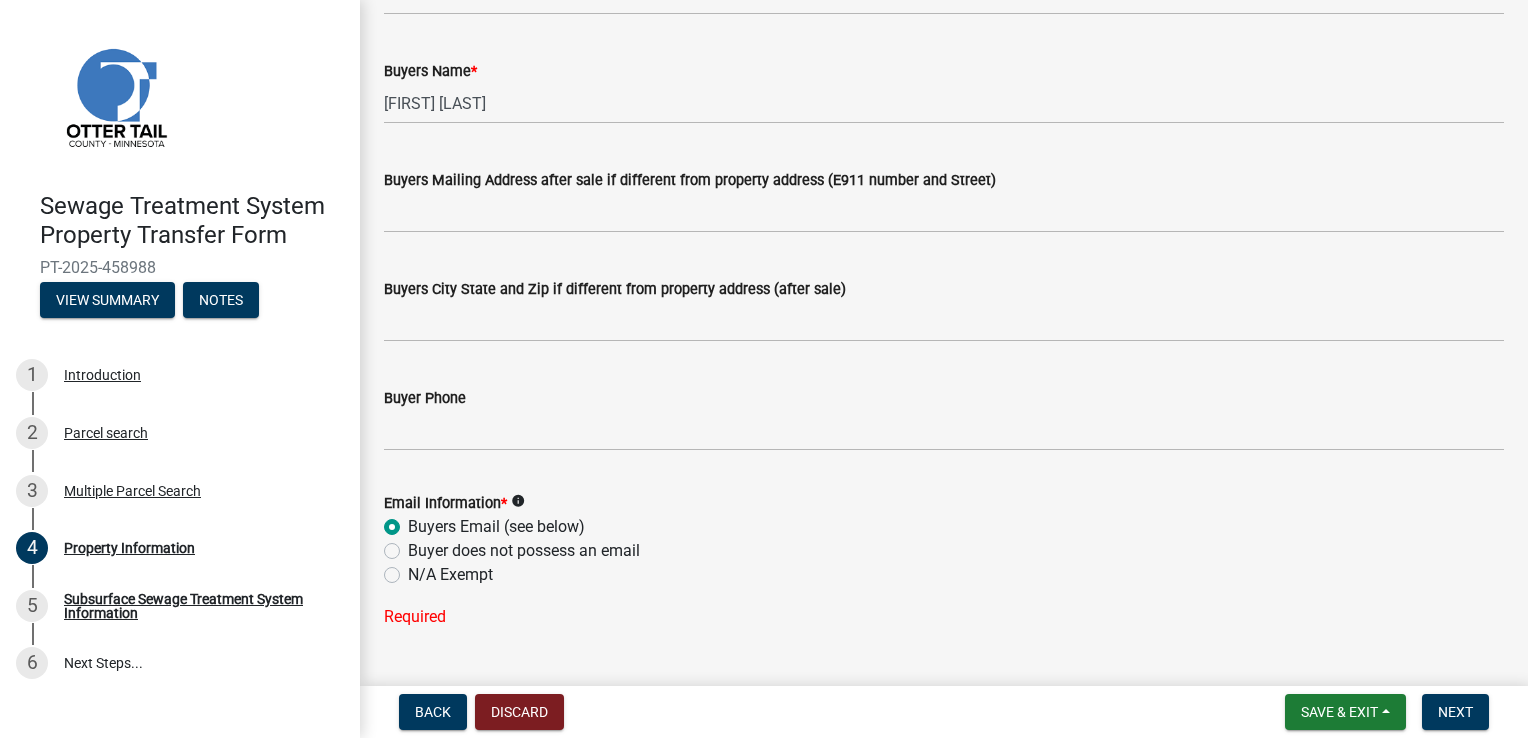 radio on "true" 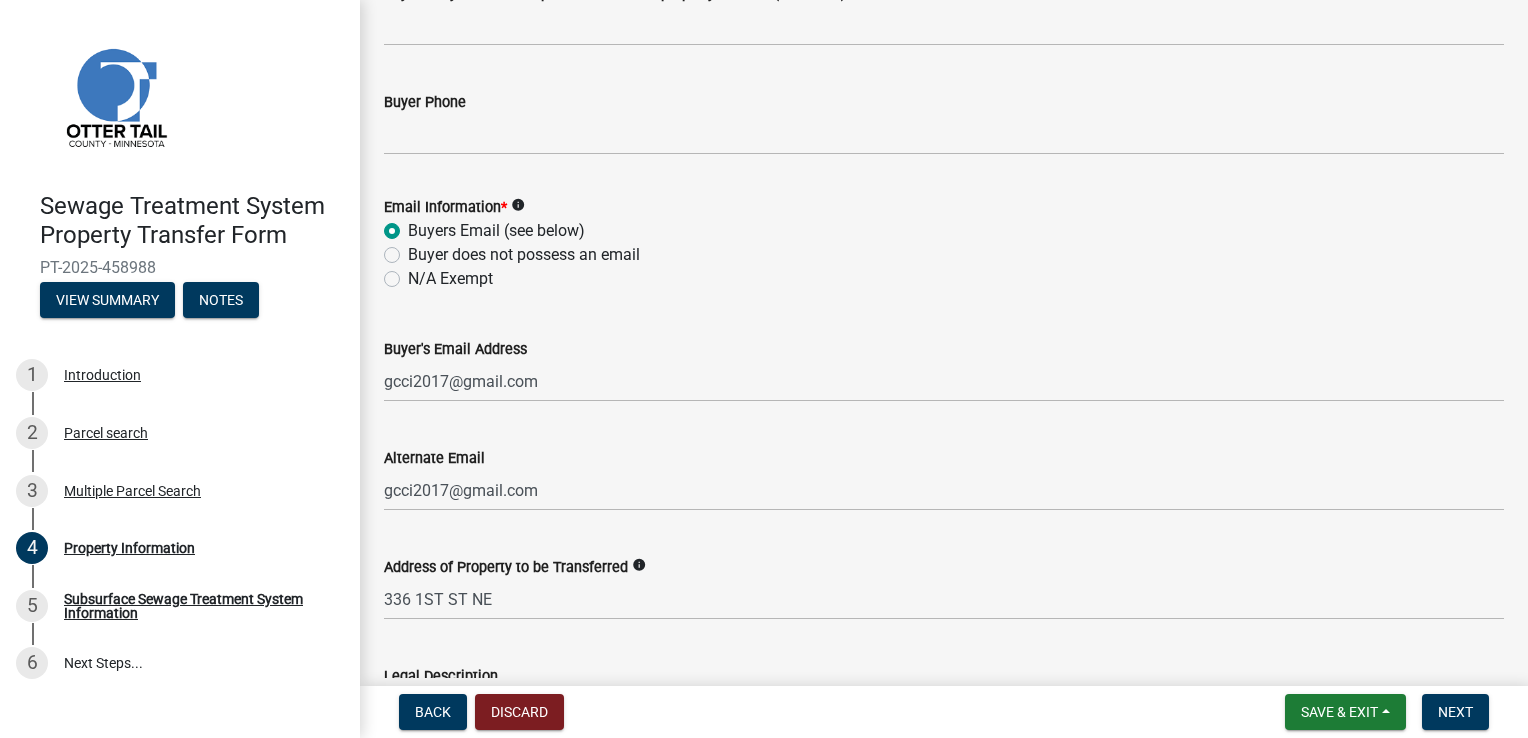scroll, scrollTop: 708, scrollLeft: 0, axis: vertical 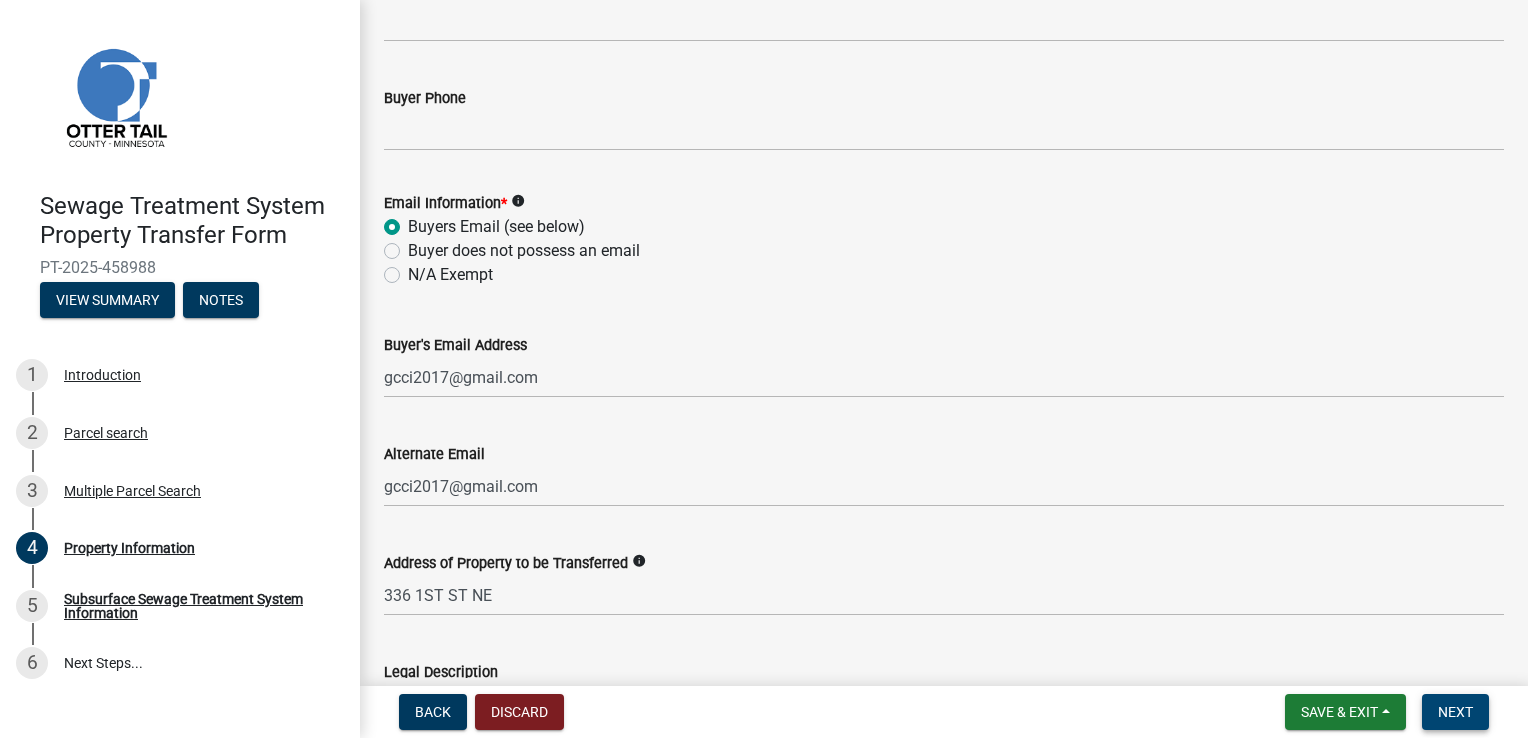 click on "Next" at bounding box center [1455, 712] 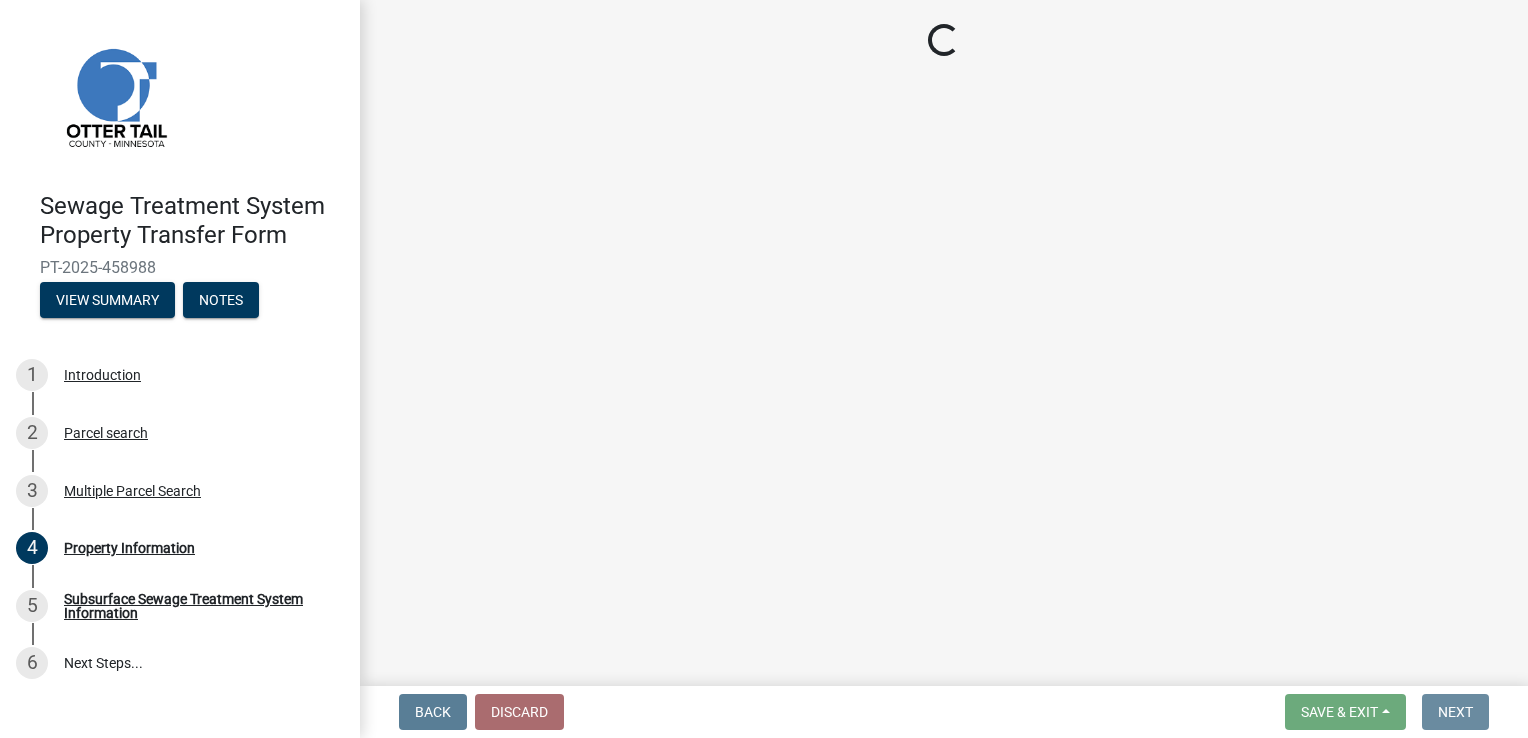 scroll, scrollTop: 0, scrollLeft: 0, axis: both 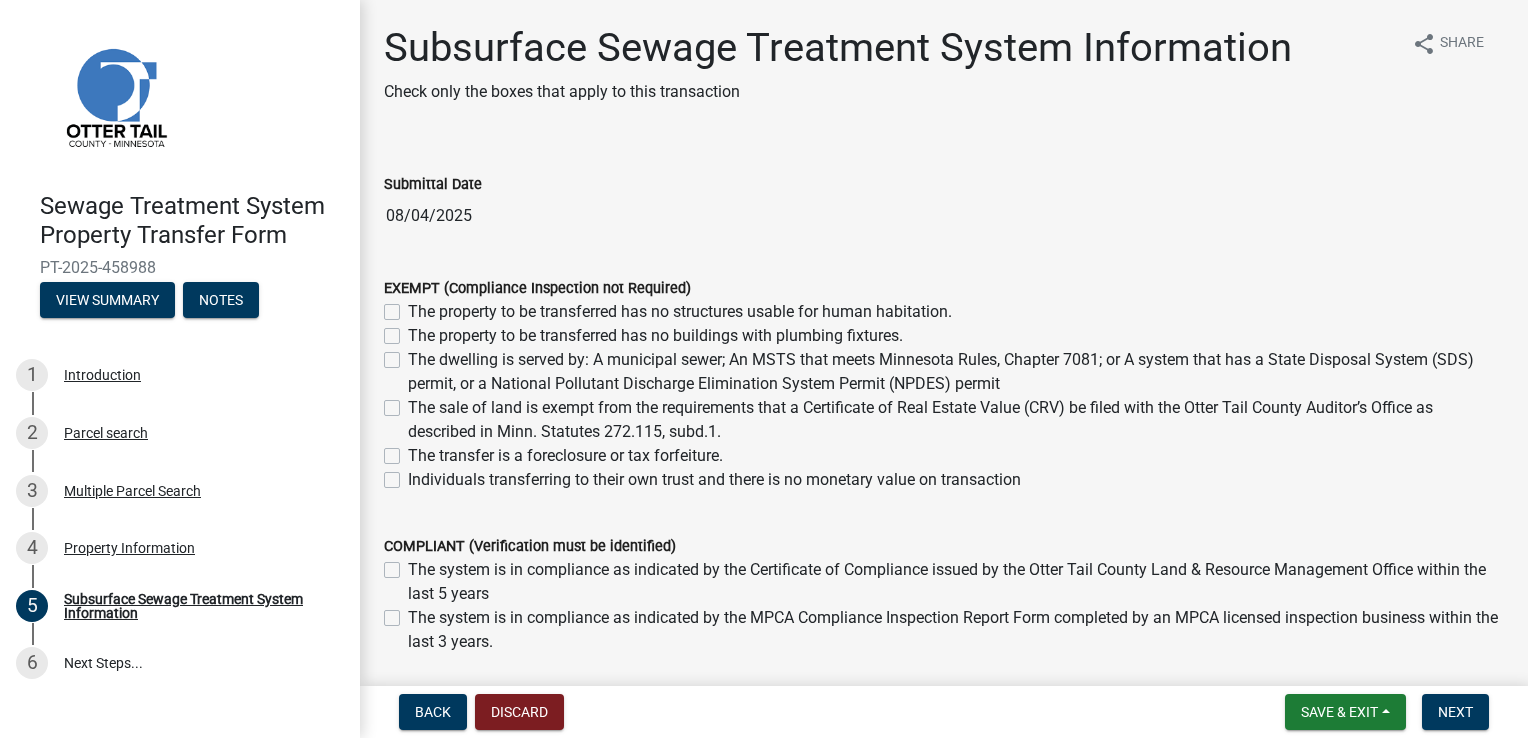 click on "The property to be transferred has no structures usable for human habitation." 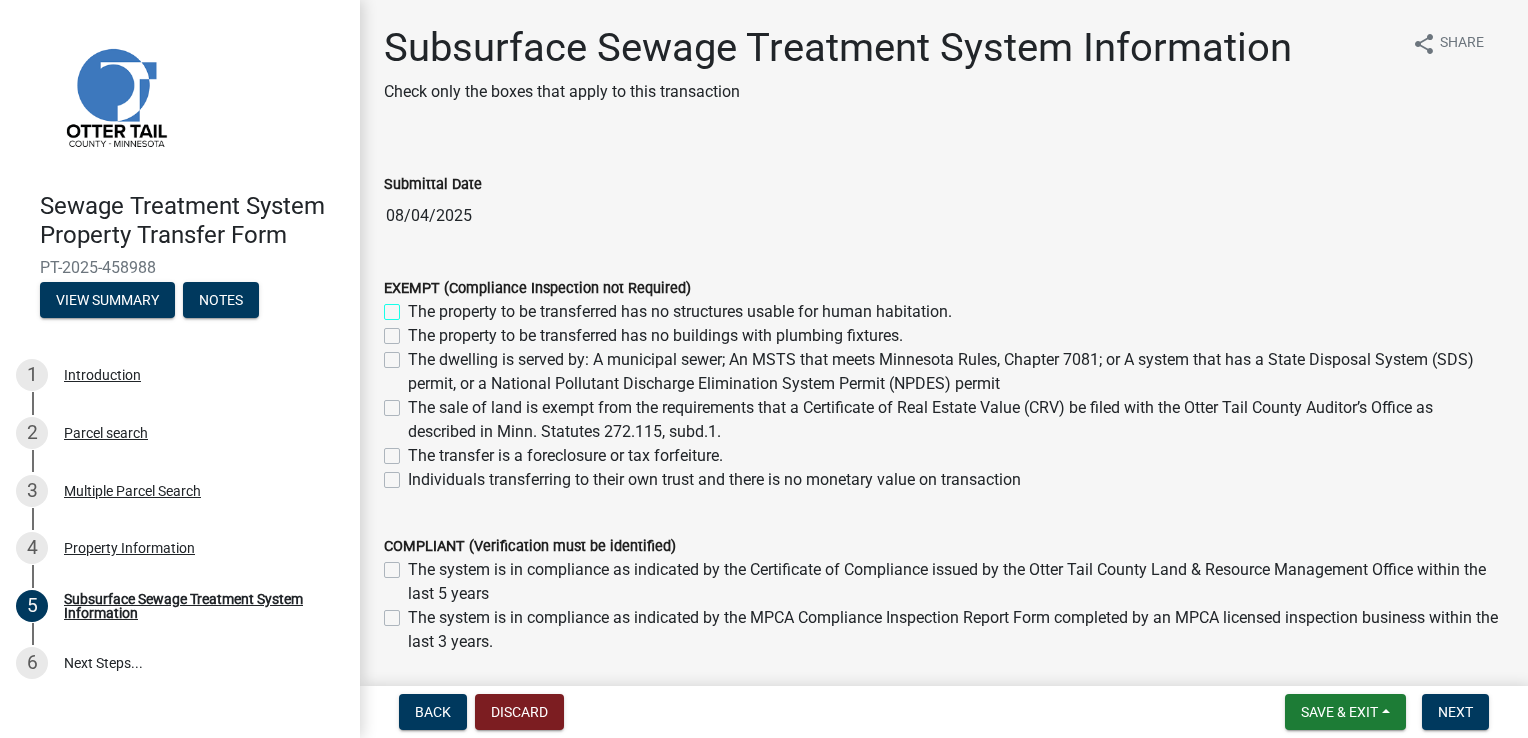 click on "The property to be transferred has no structures usable for human habitation." at bounding box center (414, 306) 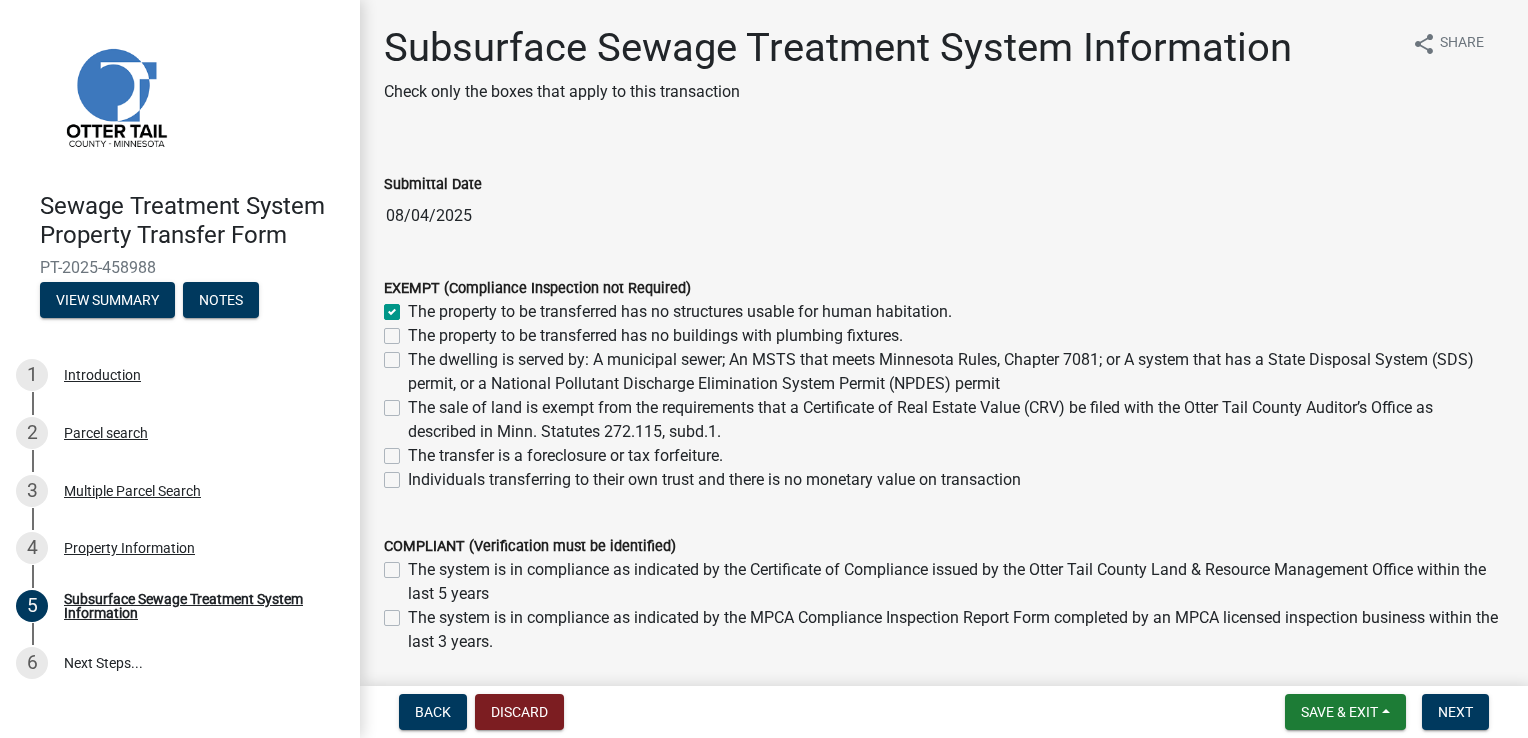 checkbox on "true" 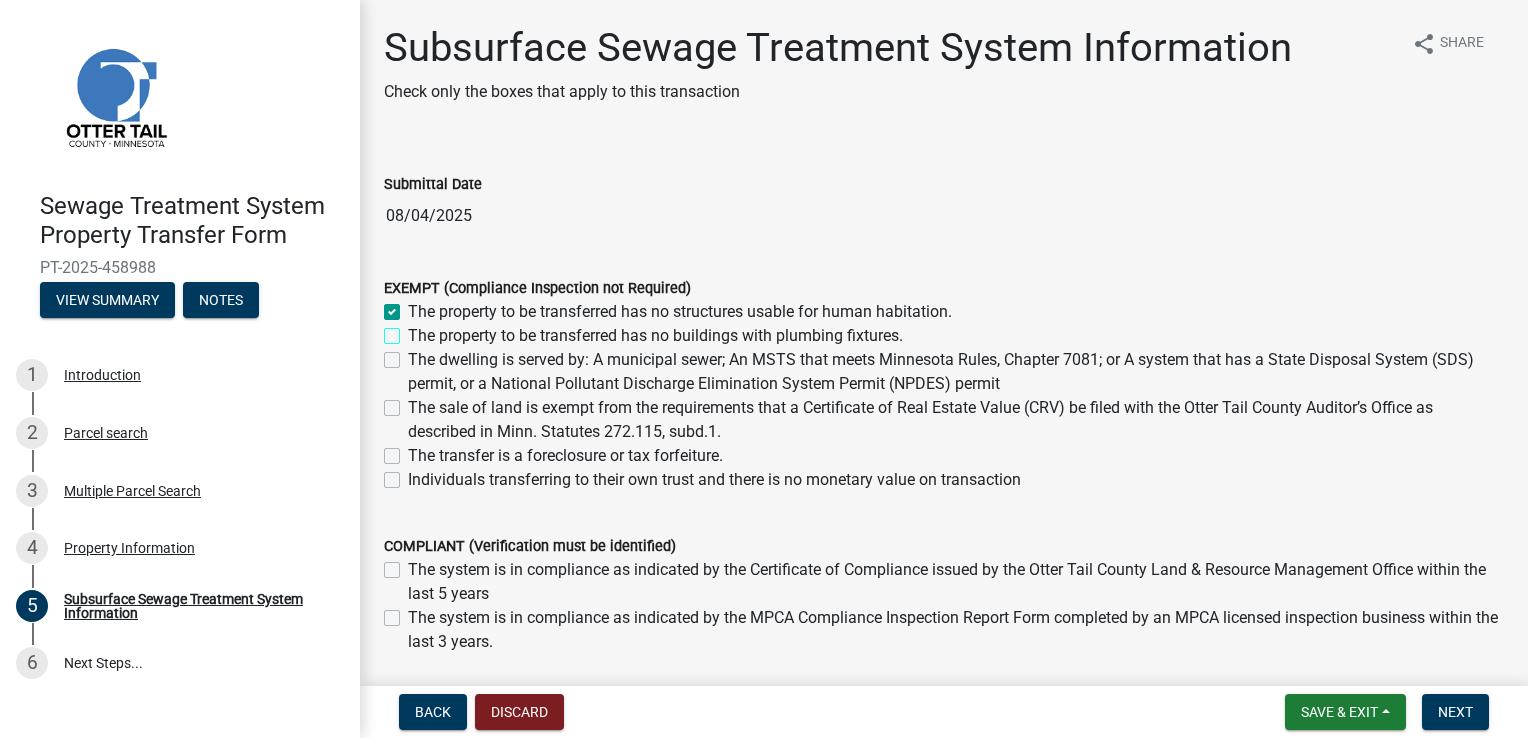 click on "The property to be transferred has no buildings with plumbing fixtures." at bounding box center [414, 330] 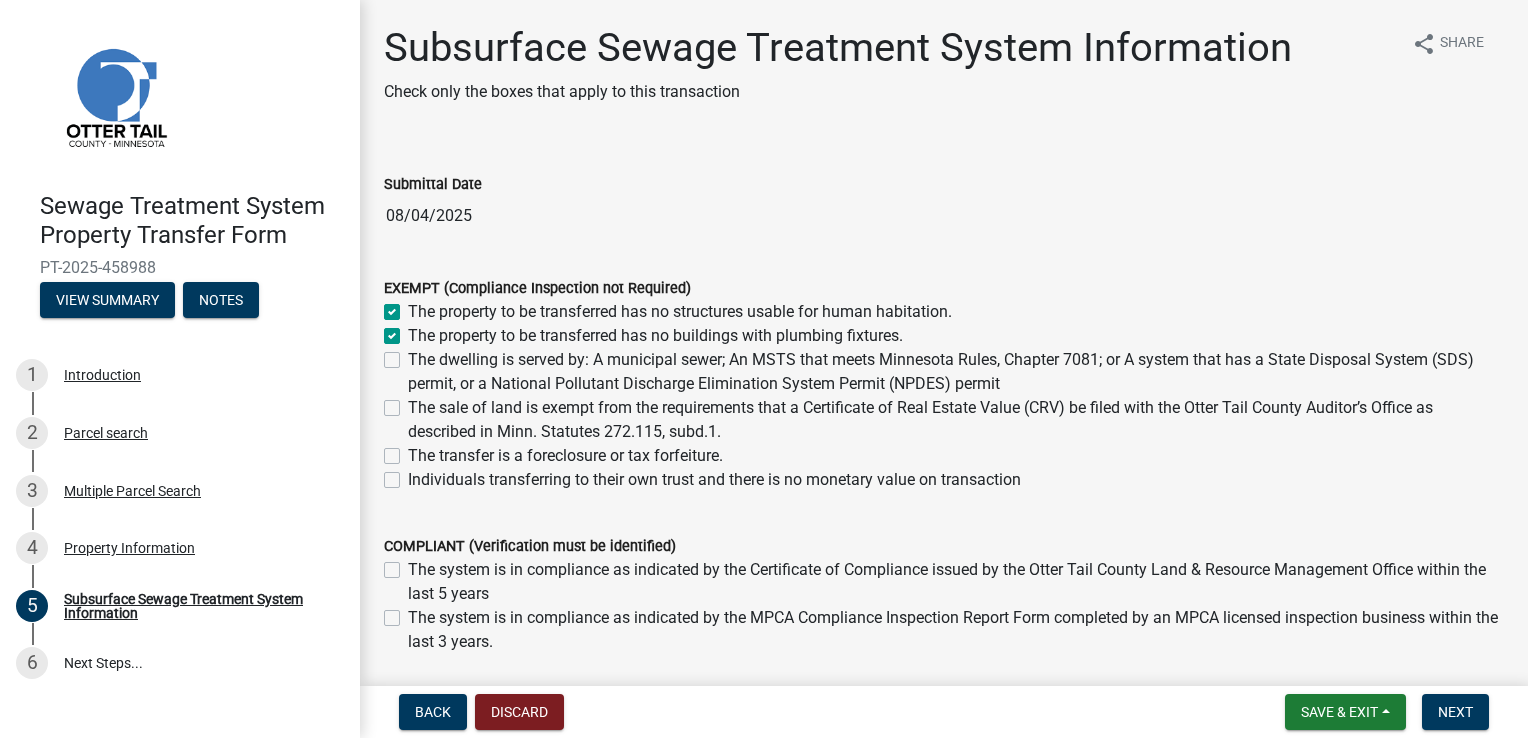 checkbox on "true" 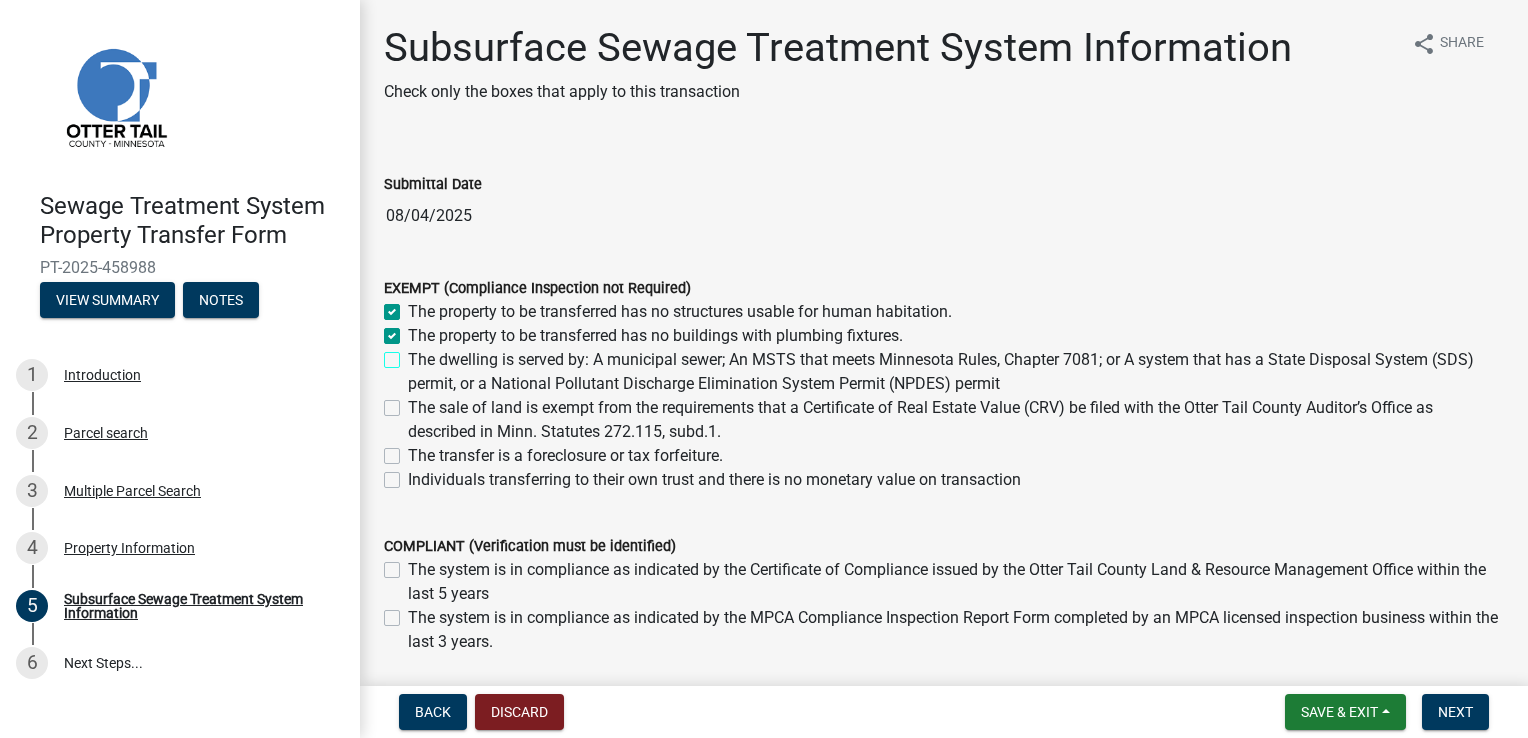 click on "The dwelling is served by: A municipal sewer; An MSTS that meets Minnesota Rules, Chapter 7081; or A system that has a State Disposal System (SDS) permit, or a National Pollutant Discharge Elimination System Permit (NPDES) permit" at bounding box center (414, 354) 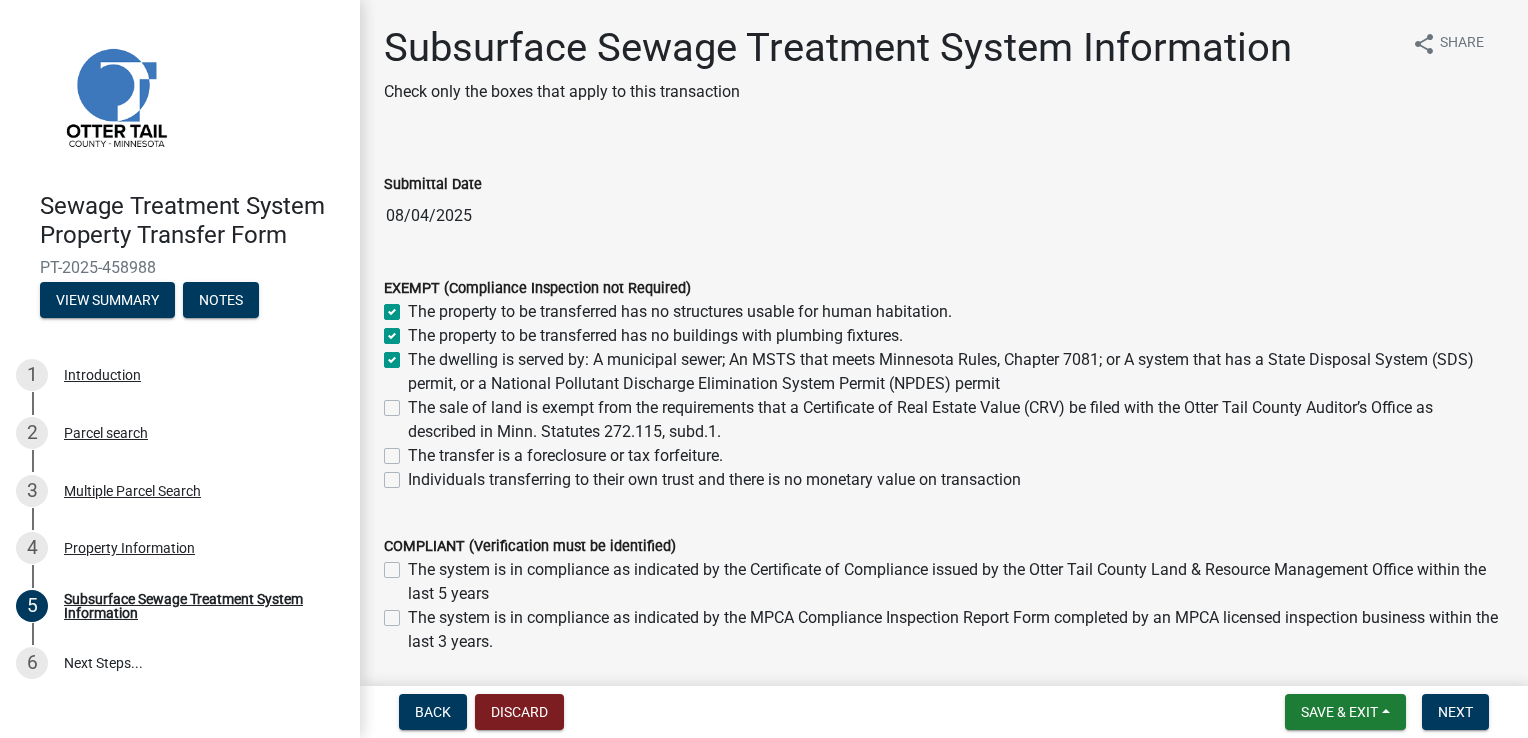 checkbox on "true" 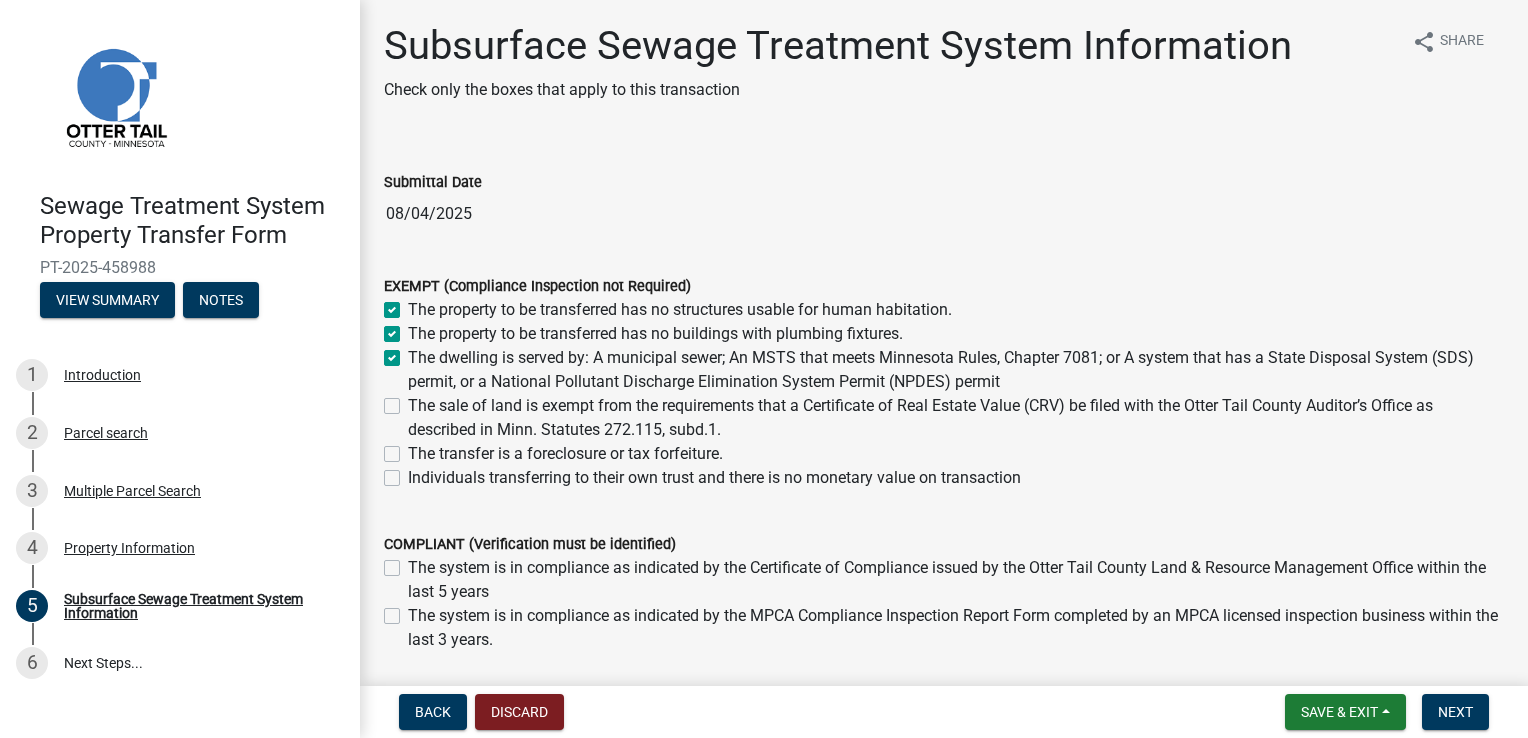 scroll, scrollTop: 0, scrollLeft: 0, axis: both 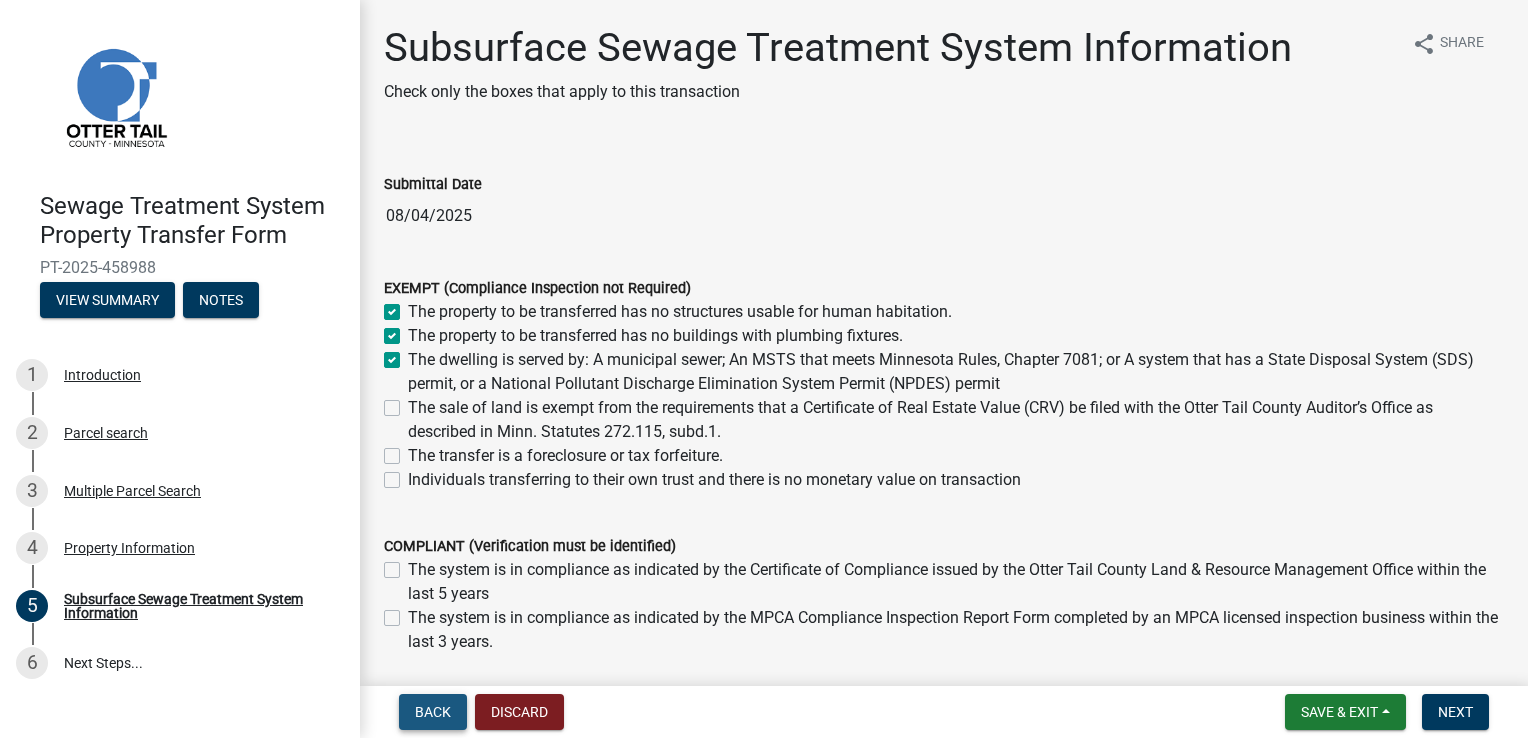 click on "Back" at bounding box center (433, 712) 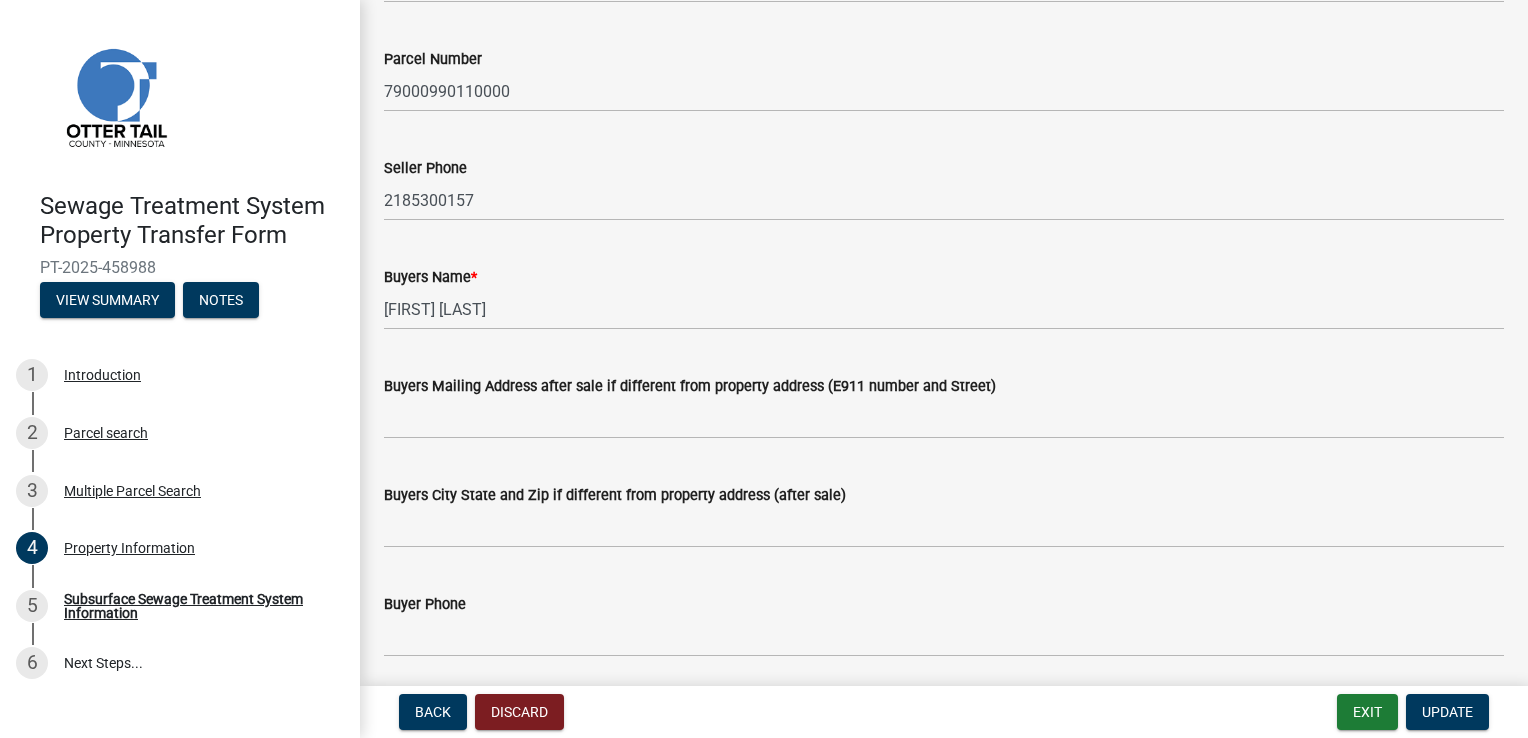 scroll, scrollTop: 200, scrollLeft: 0, axis: vertical 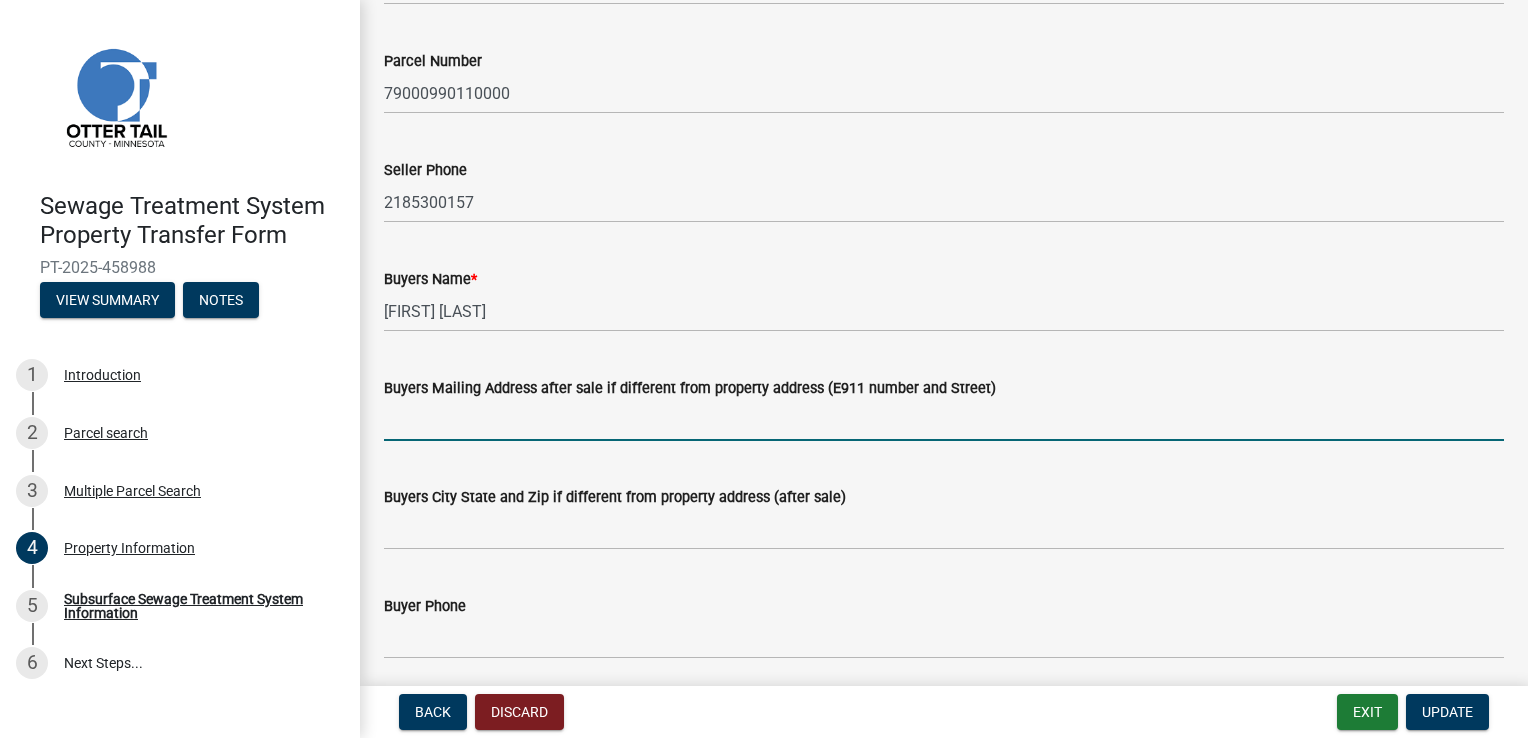 click on "Buyers Mailing Address after sale if different from property address (E911 number and Street)" at bounding box center (944, 420) 